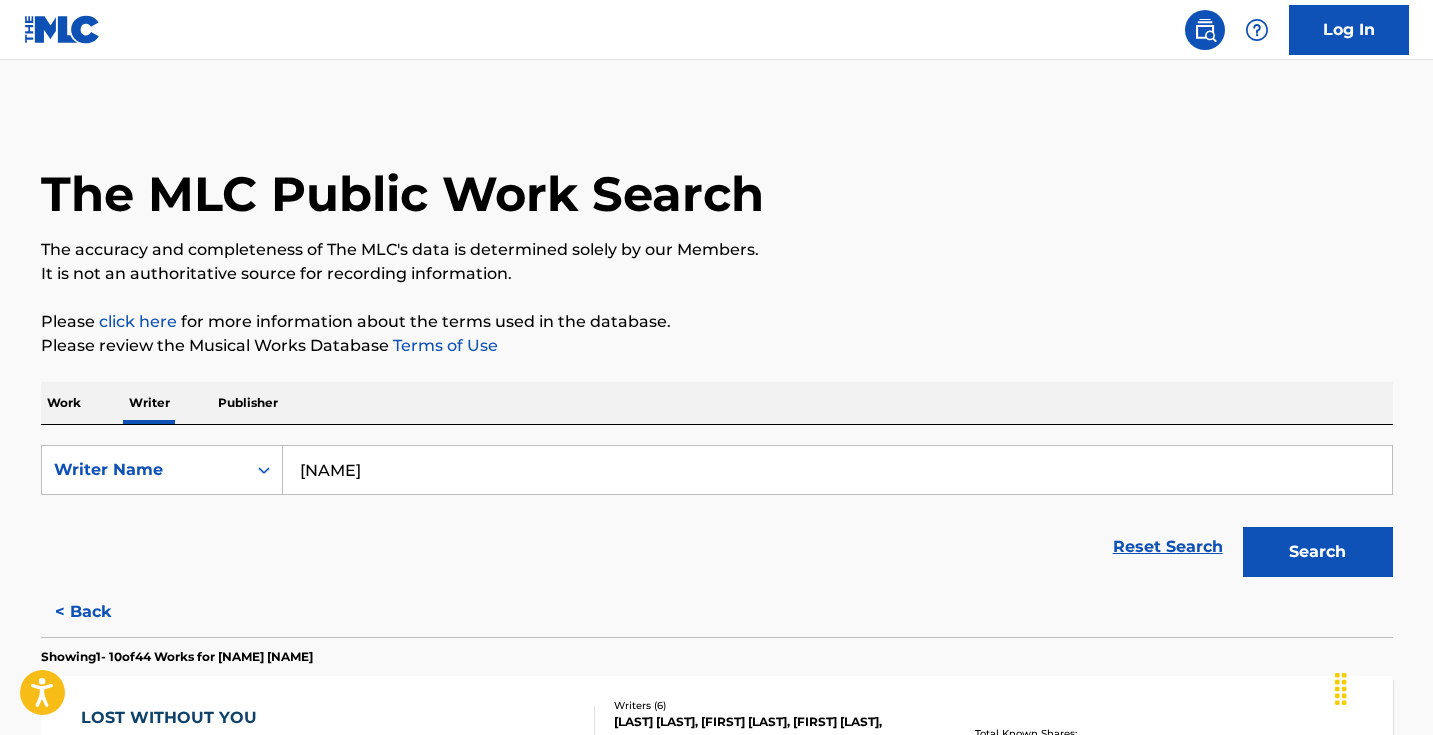 scroll, scrollTop: 246, scrollLeft: 0, axis: vertical 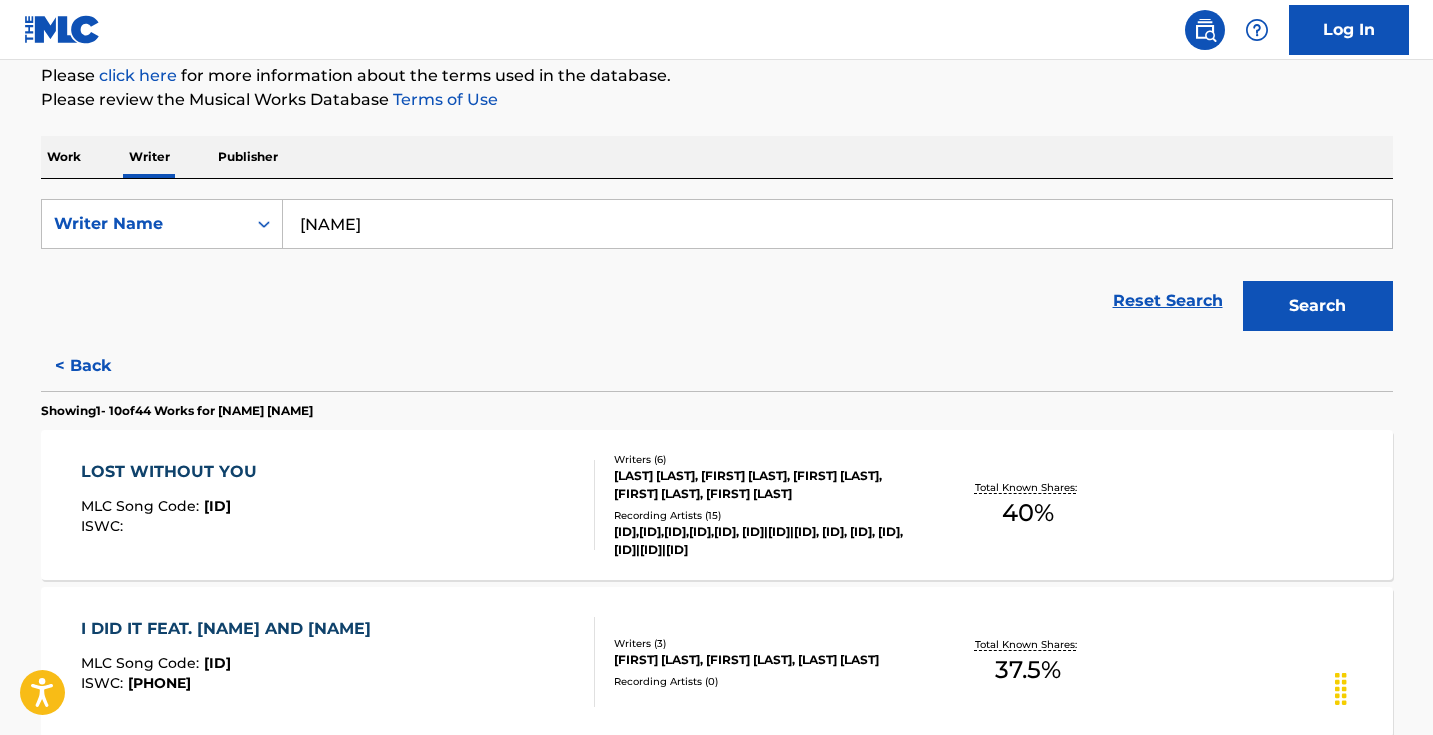 click on "Work" at bounding box center [64, 157] 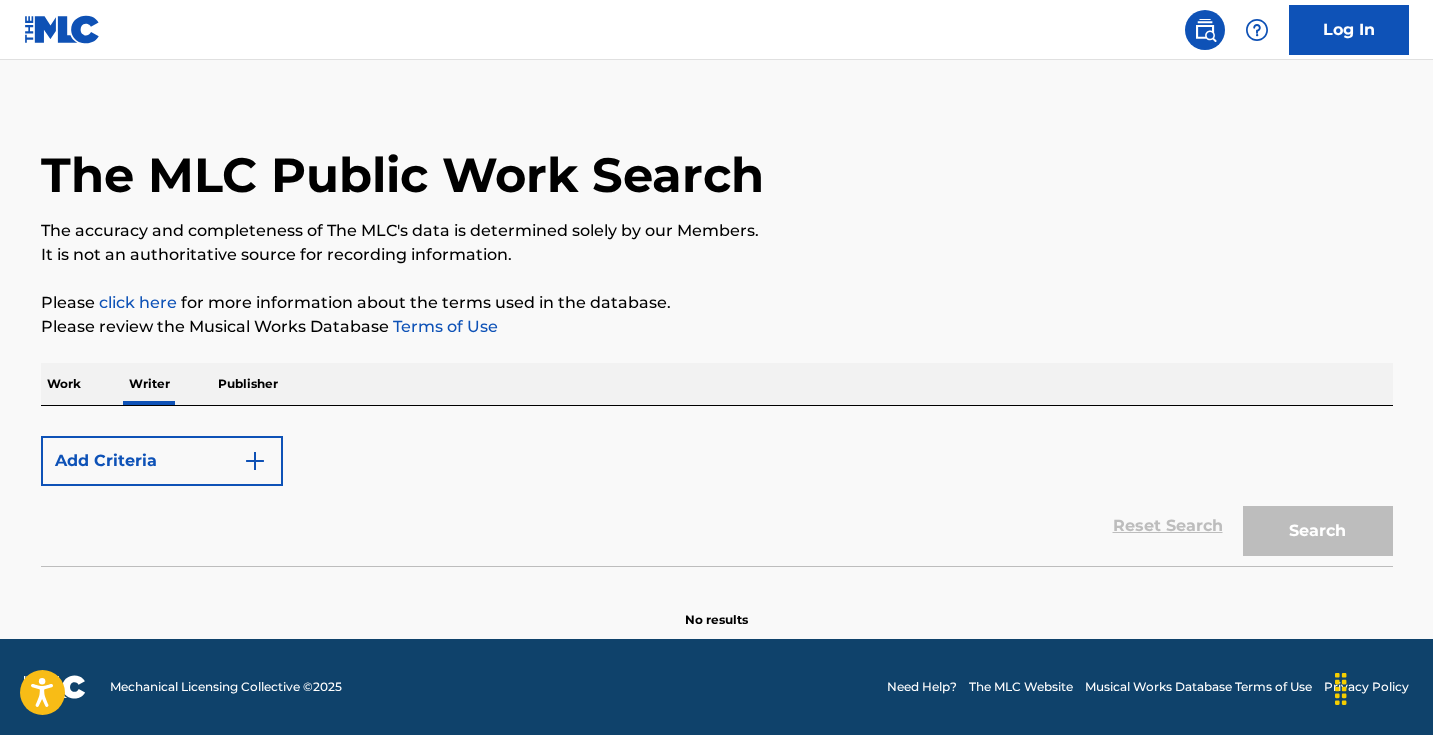 scroll, scrollTop: 0, scrollLeft: 0, axis: both 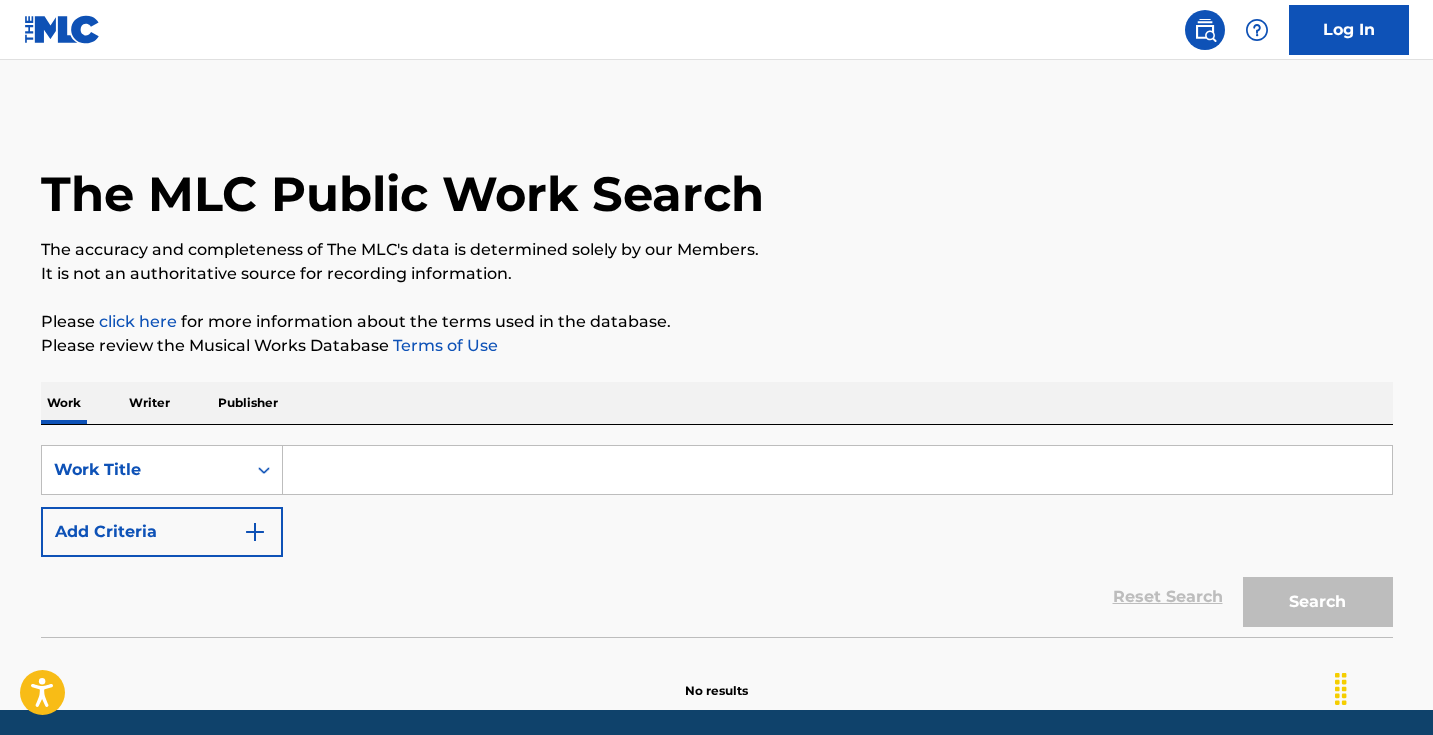 click at bounding box center (837, 470) 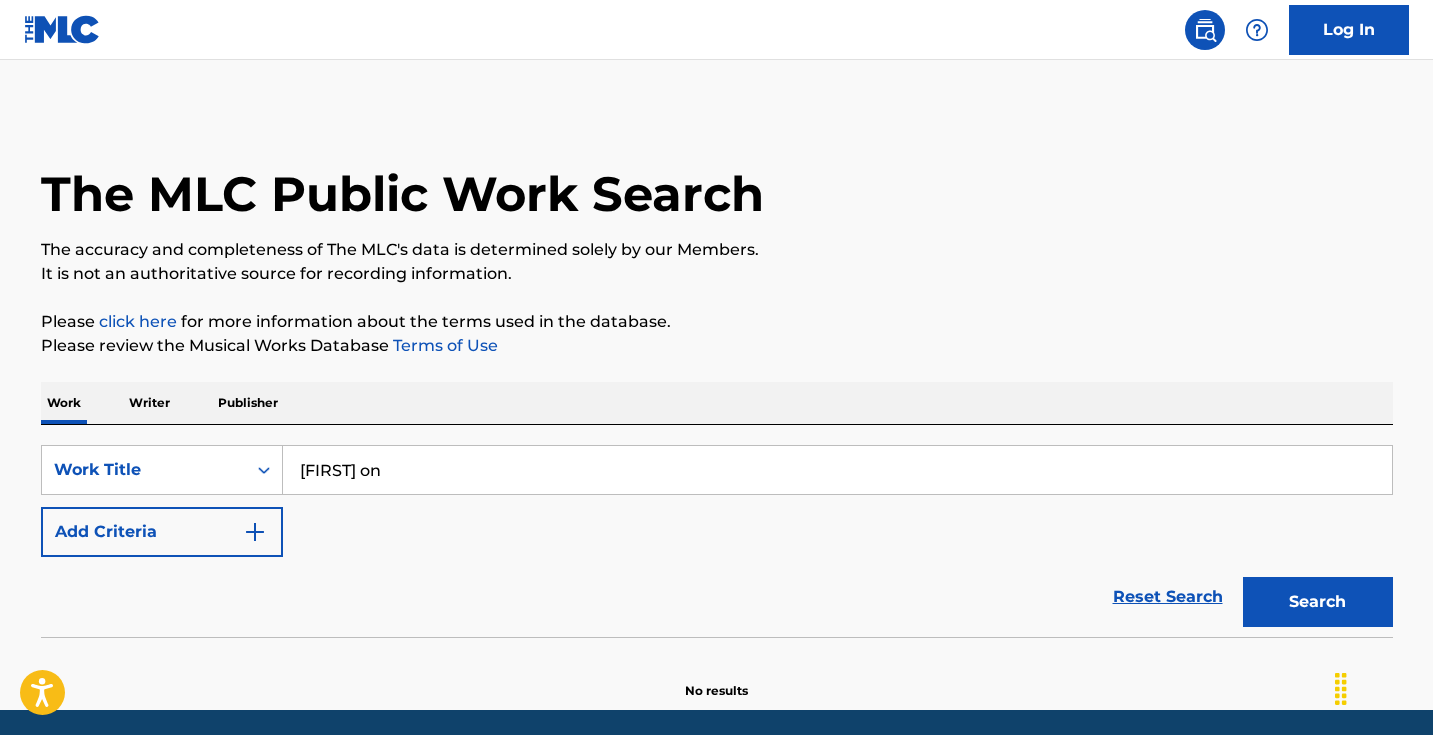 click on "Search" at bounding box center [1318, 602] 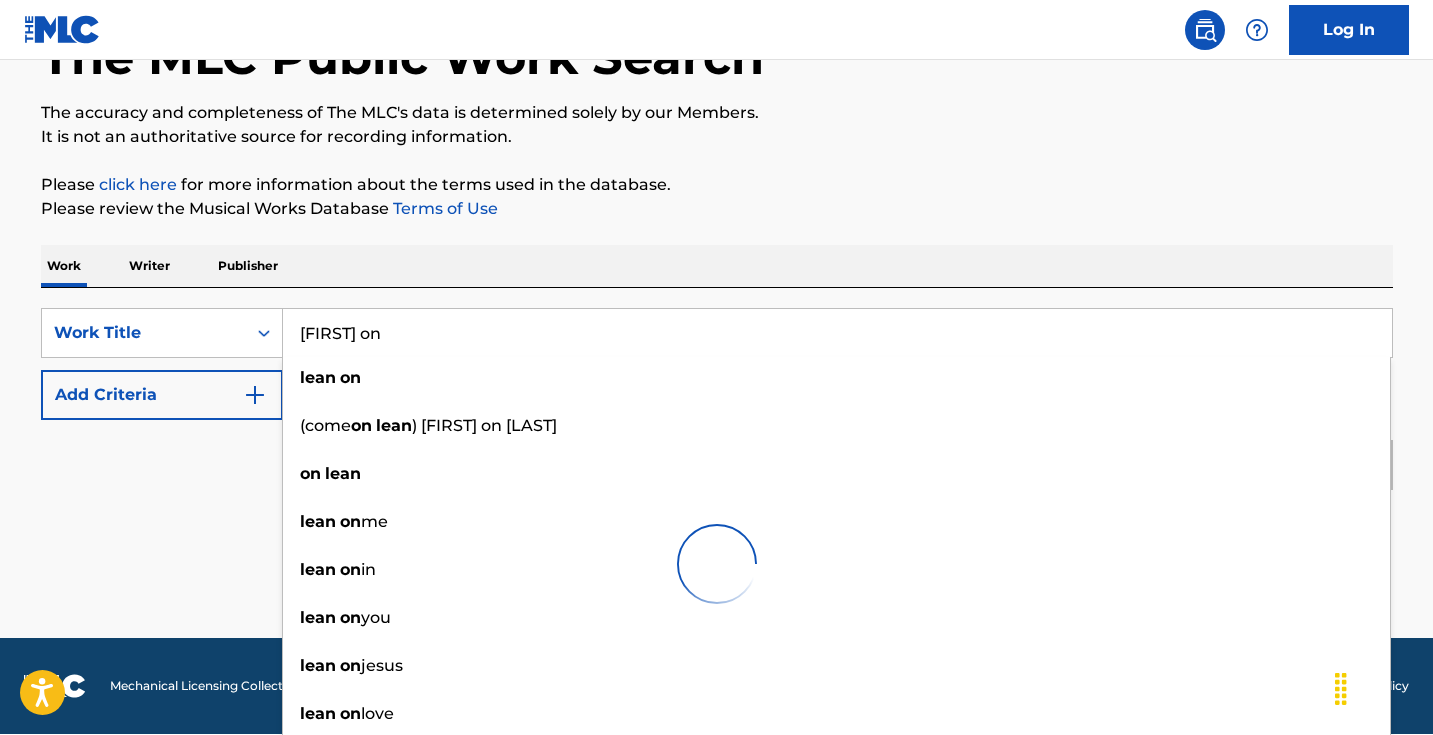 scroll, scrollTop: 136, scrollLeft: 0, axis: vertical 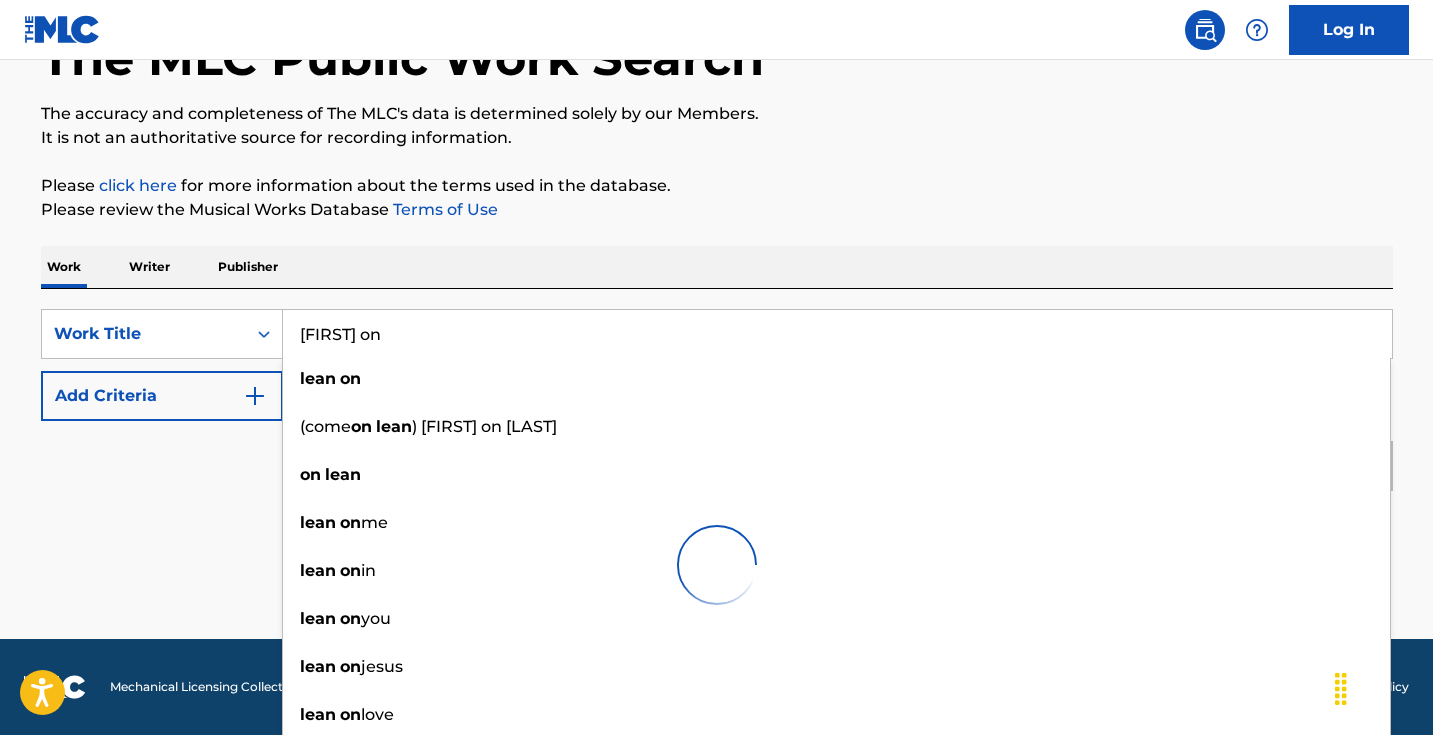click at bounding box center [717, 565] 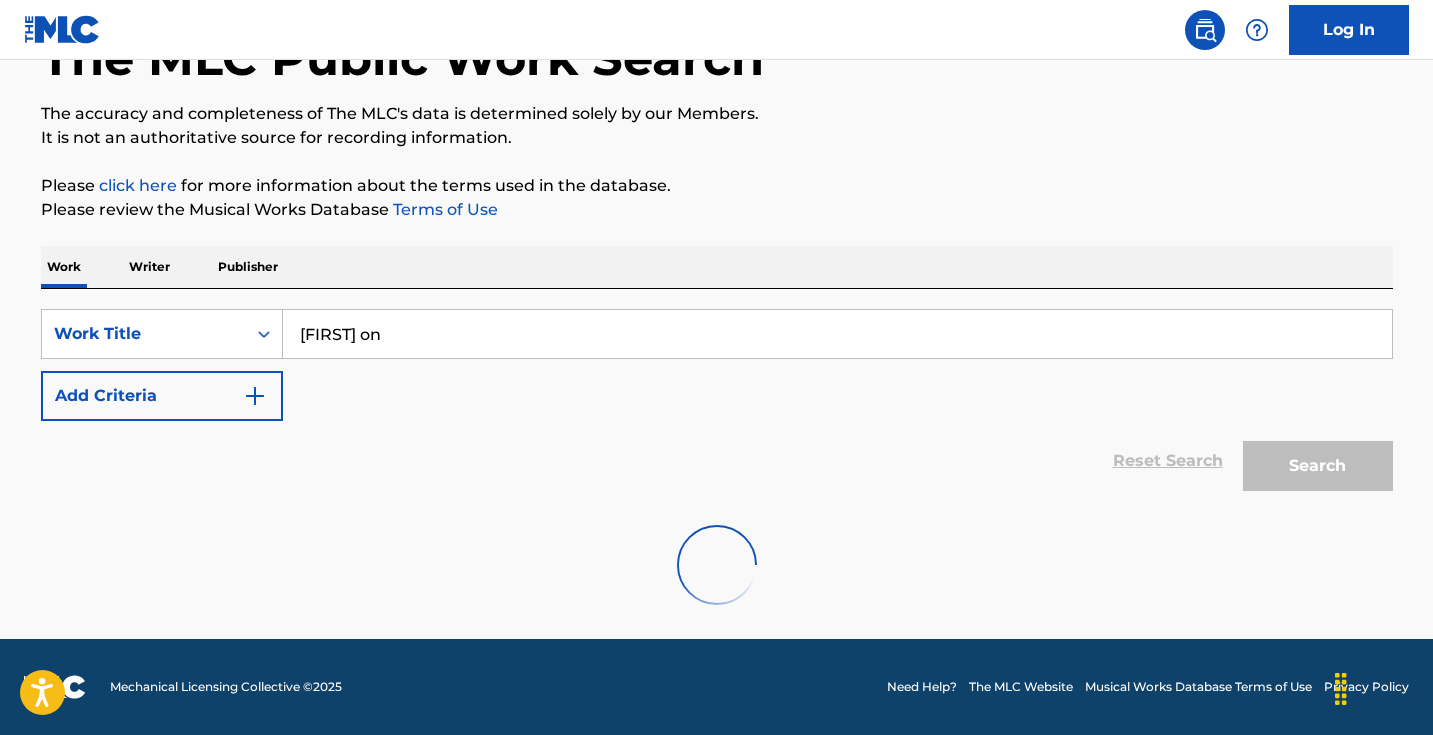 click on "Add Criteria" at bounding box center (162, 396) 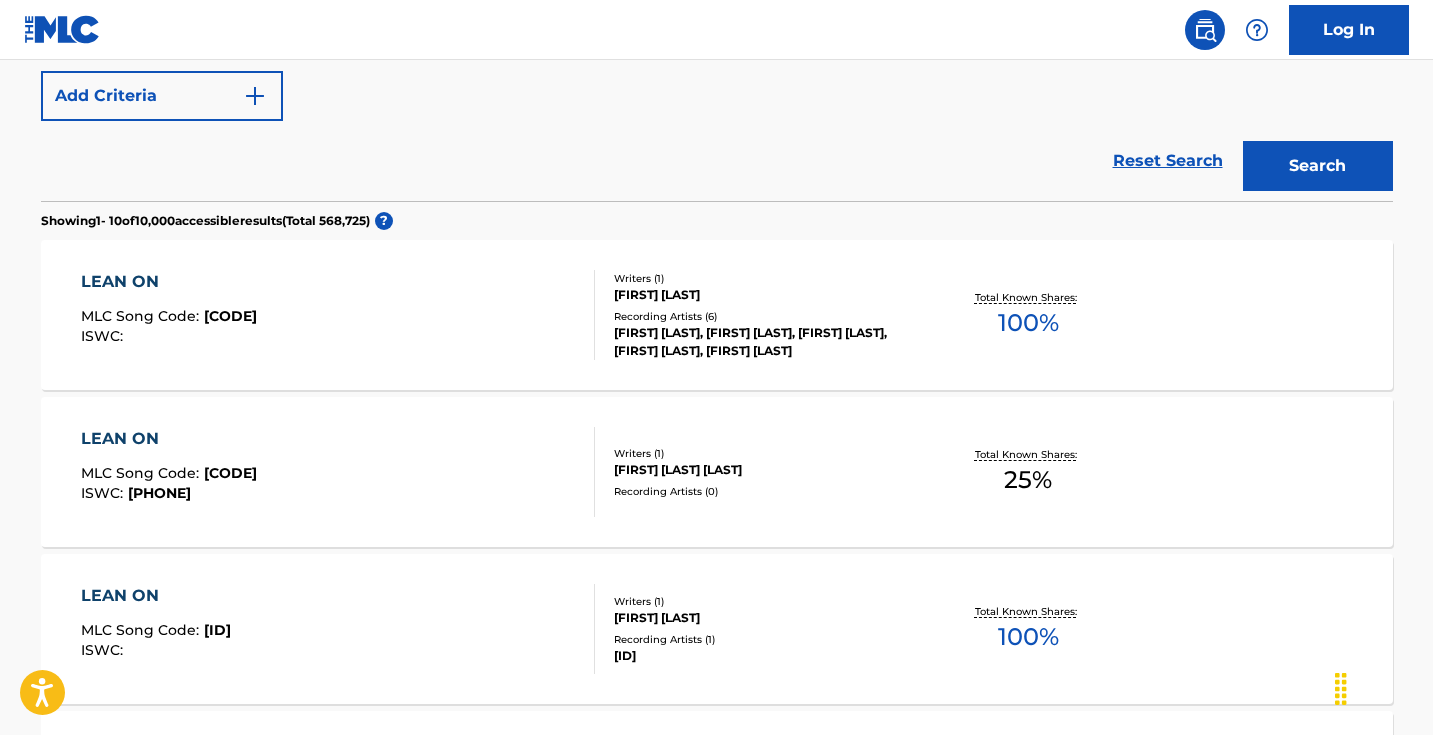 scroll, scrollTop: 361, scrollLeft: 0, axis: vertical 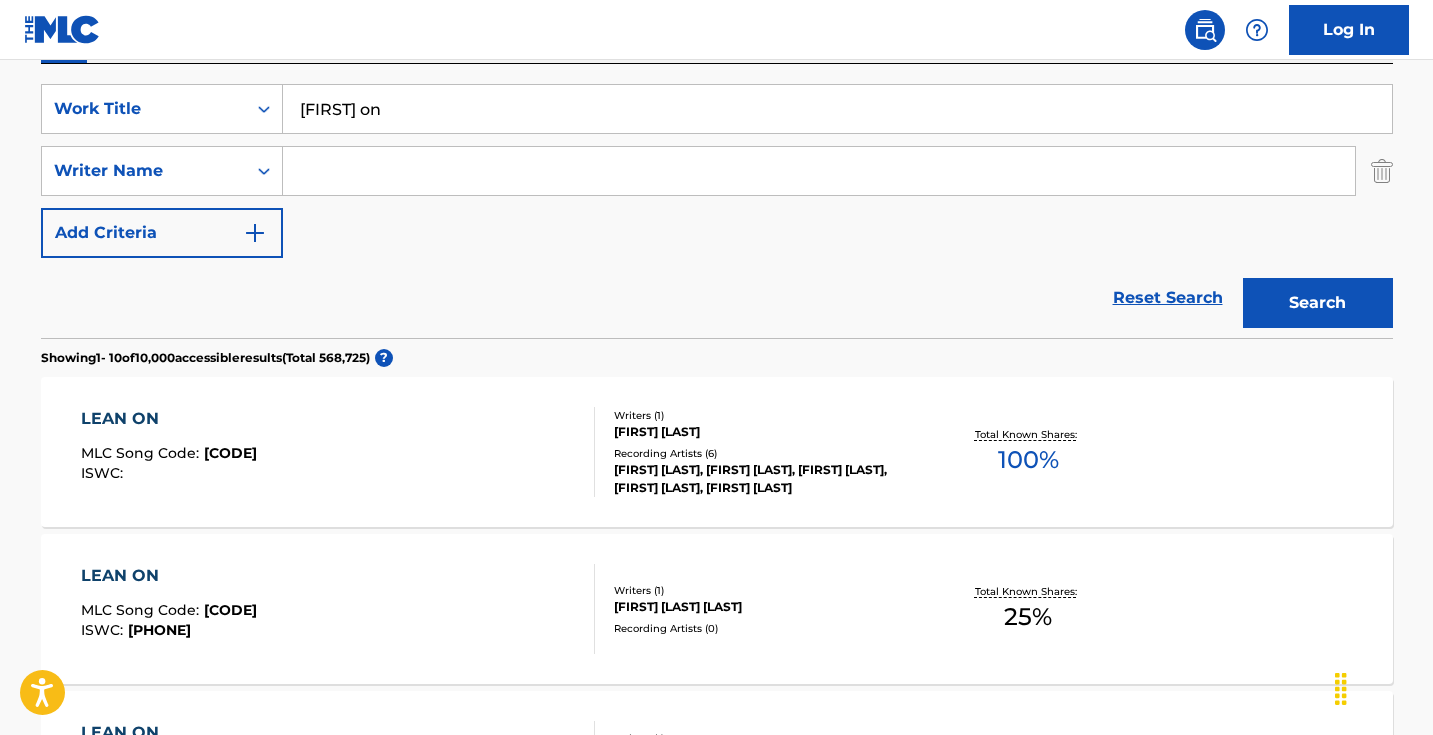 click on "[FIRST] on" at bounding box center (837, 109) 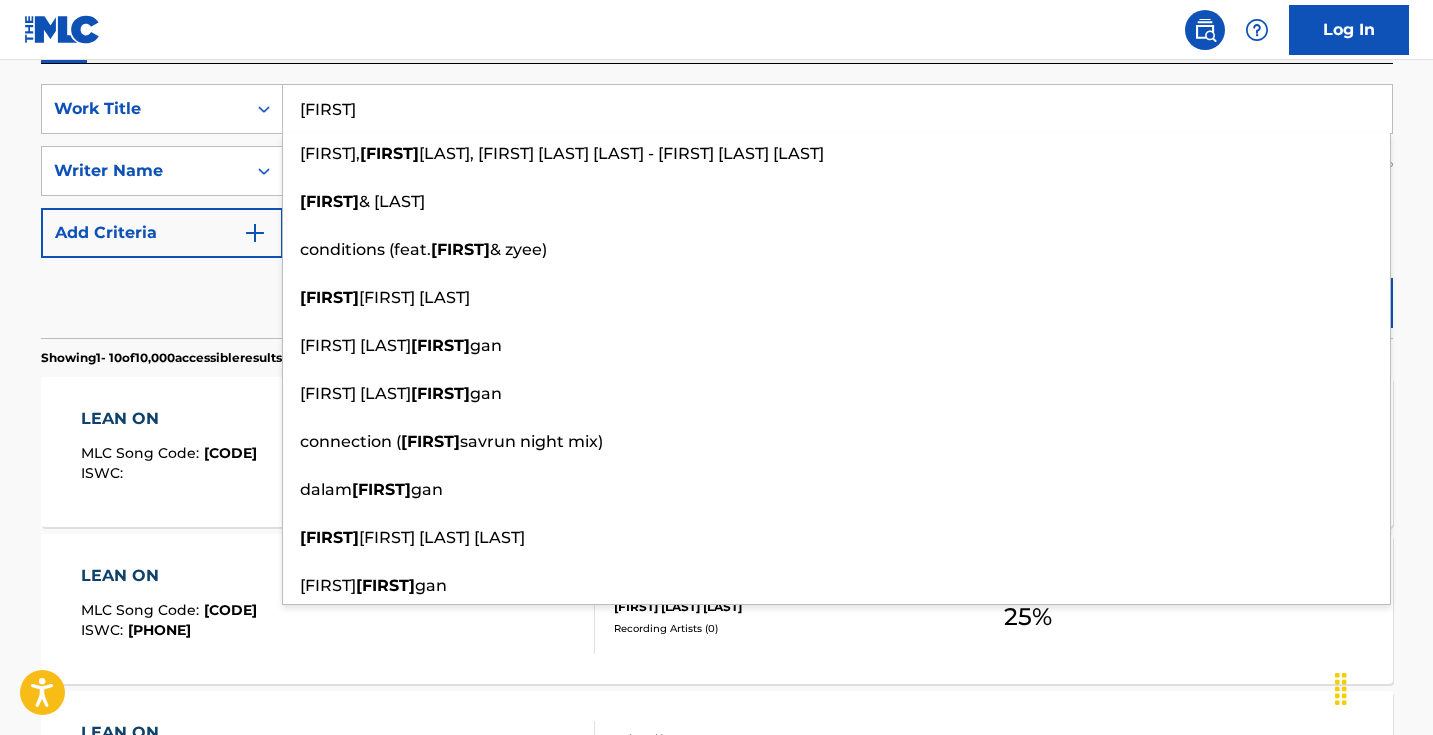 click on "Reset Search Search" at bounding box center (717, 298) 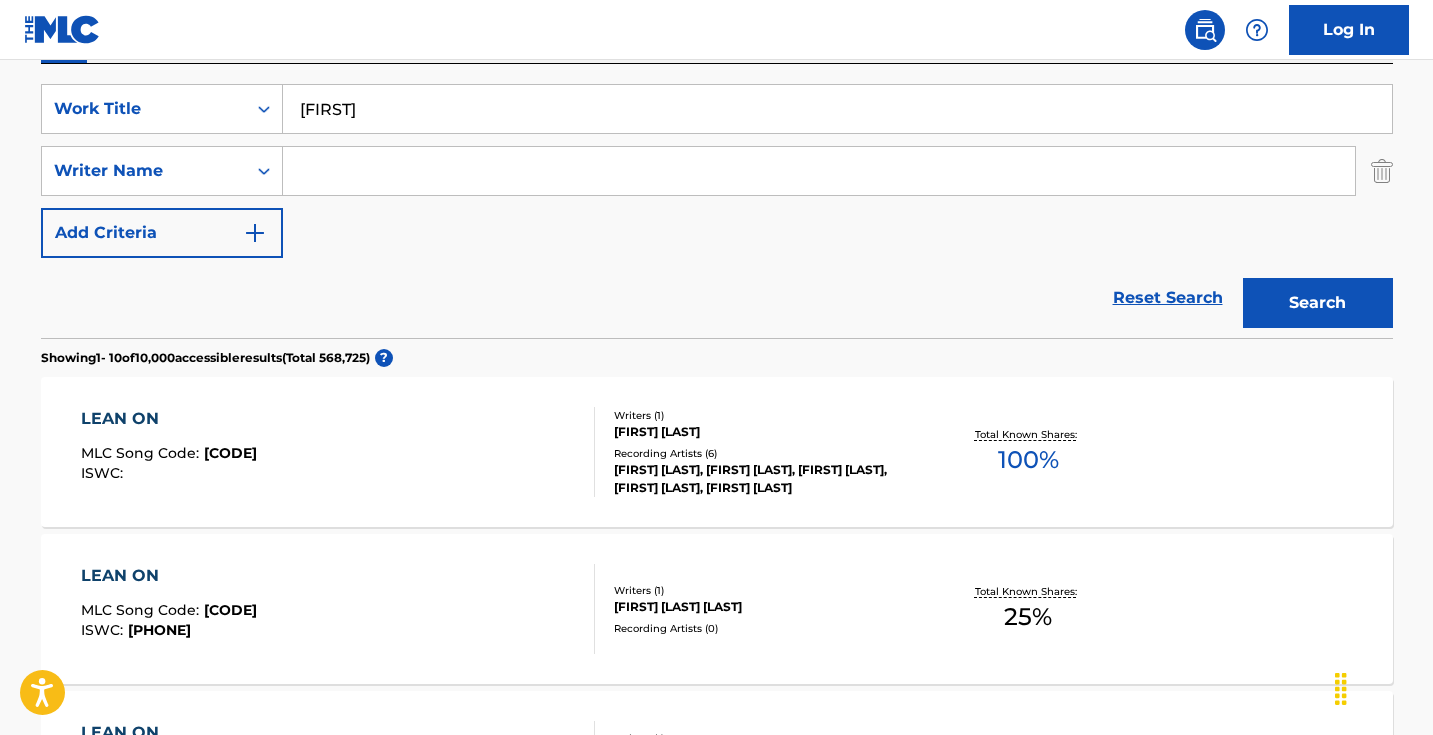 click on "Search" at bounding box center (1318, 303) 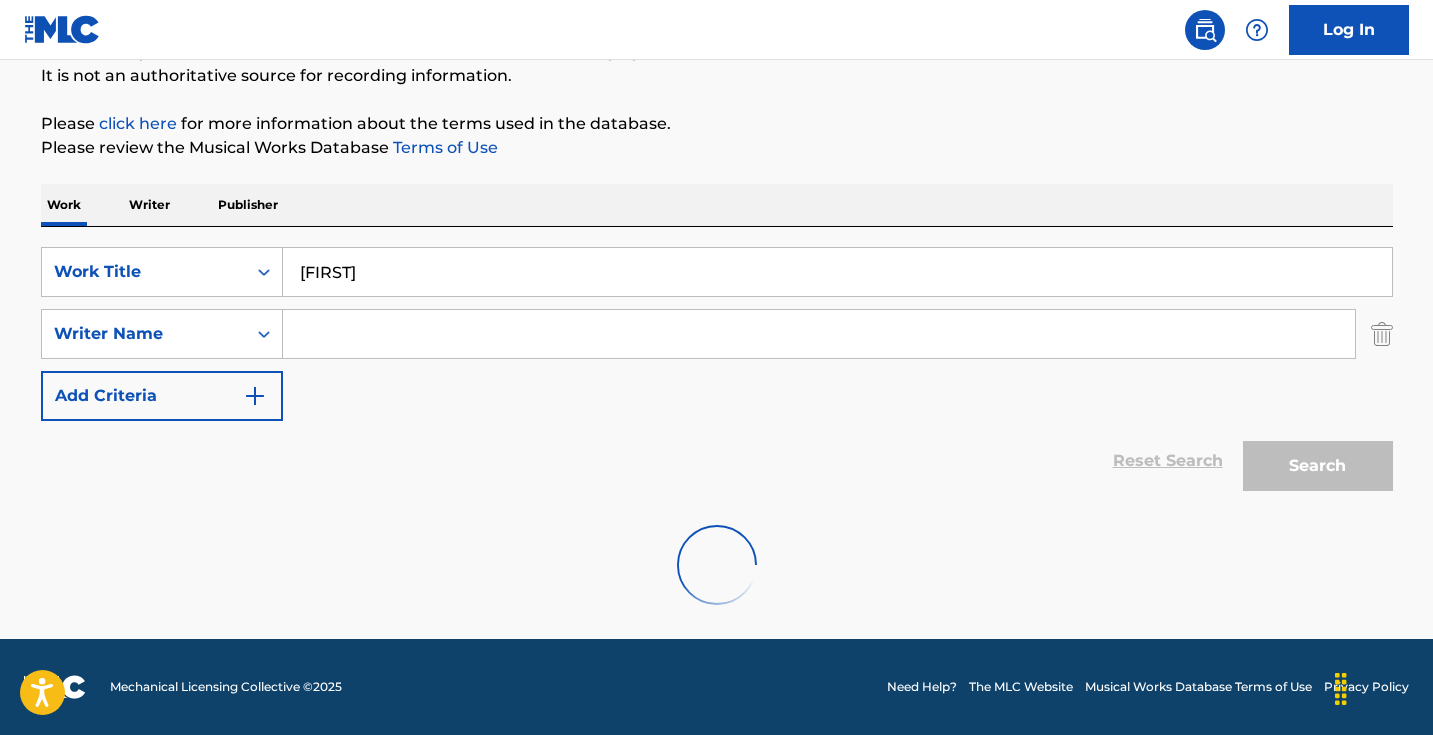 scroll, scrollTop: 198, scrollLeft: 0, axis: vertical 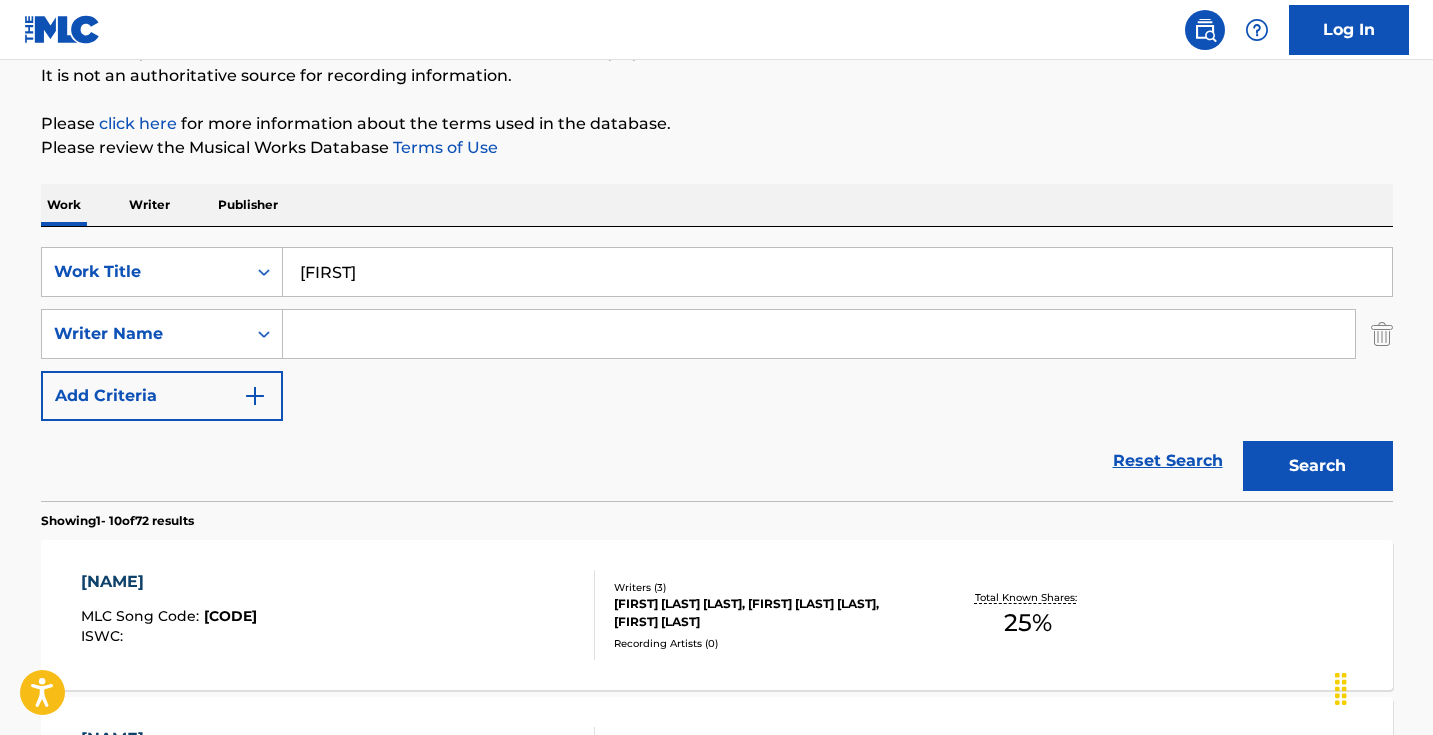 click on "[FIRST]" at bounding box center [837, 272] 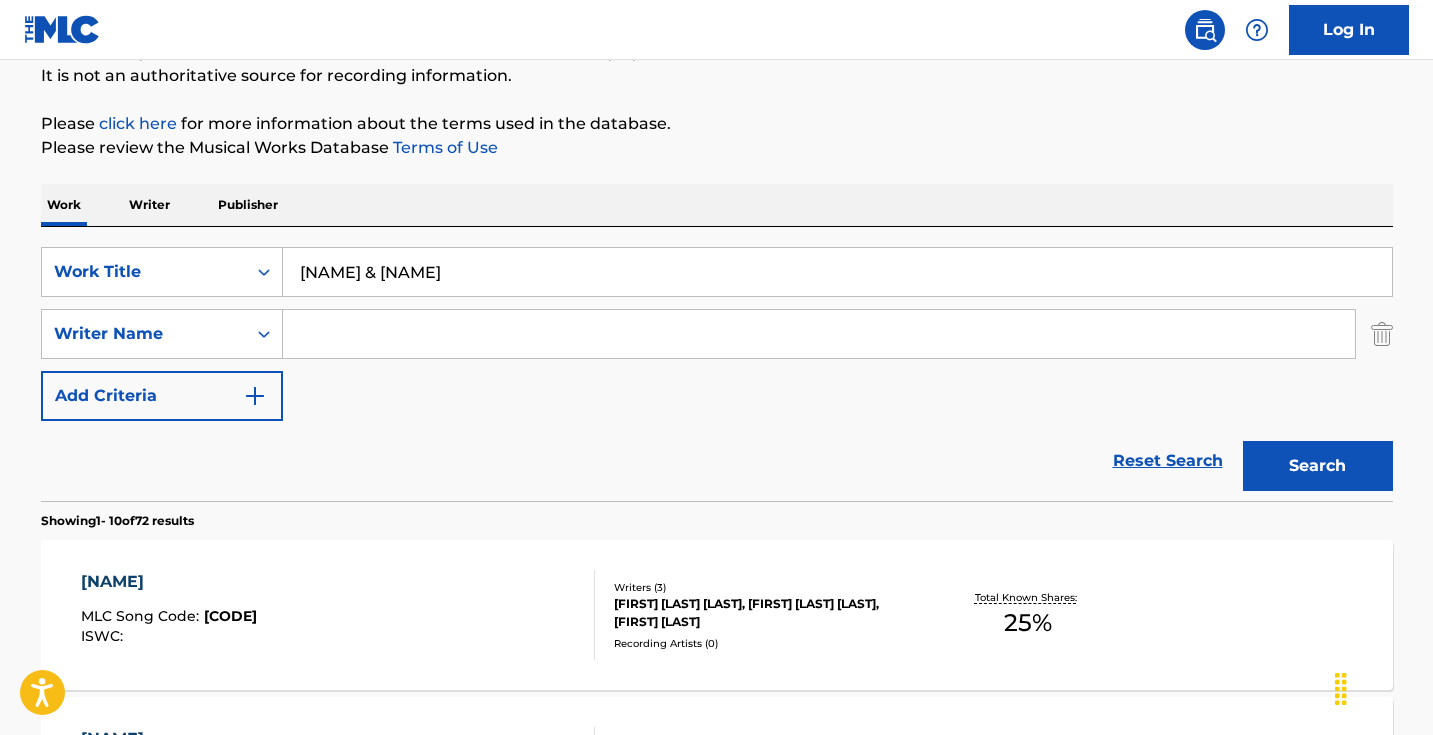 type on "[NAME] & [NAME]" 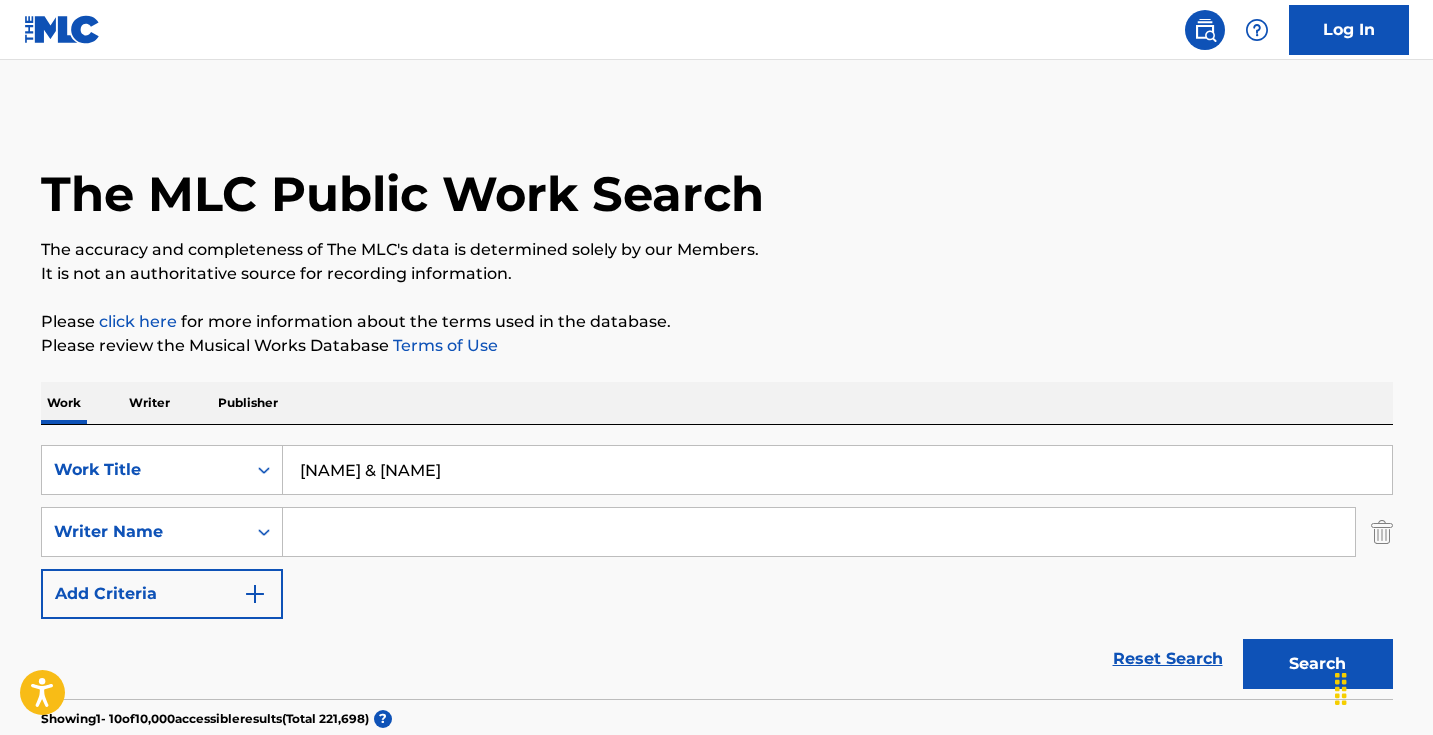 scroll, scrollTop: -1, scrollLeft: 0, axis: vertical 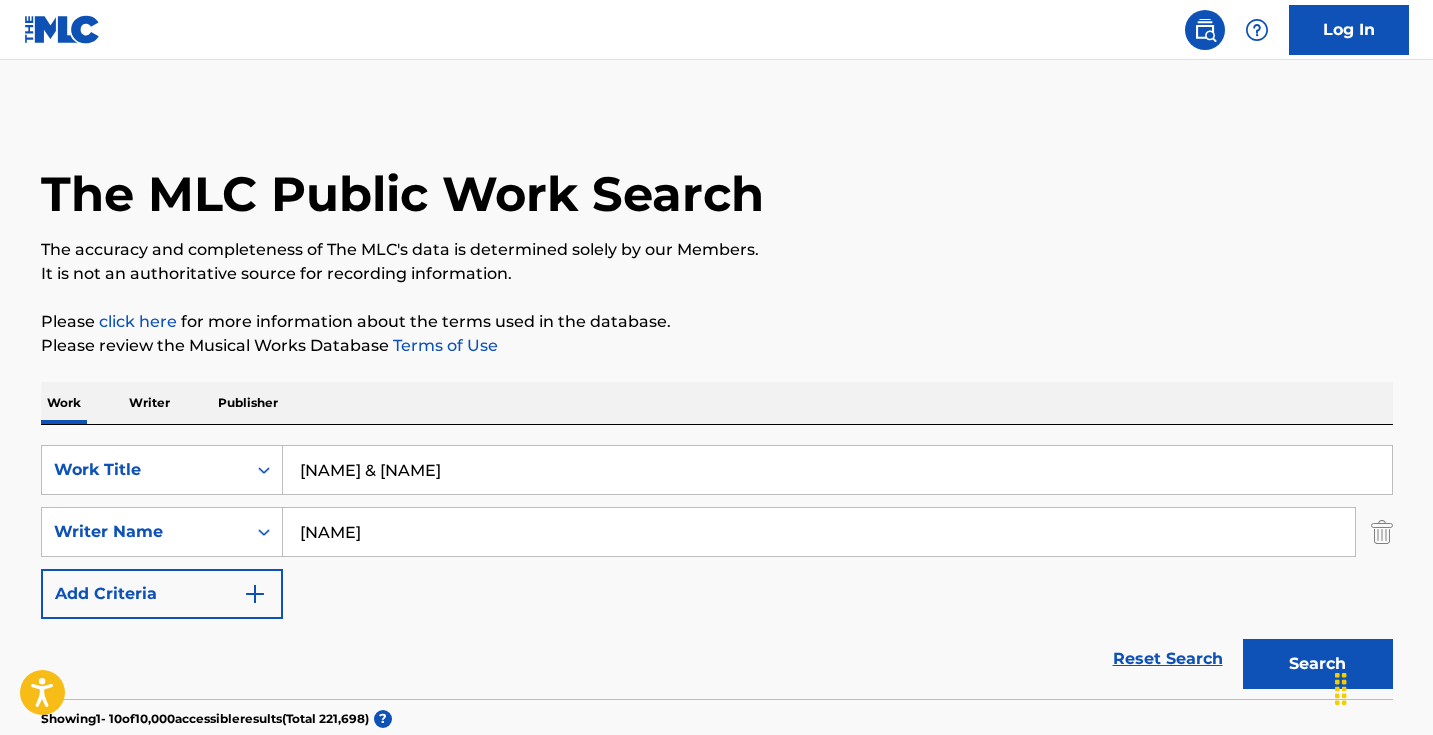 type on "[NAME]" 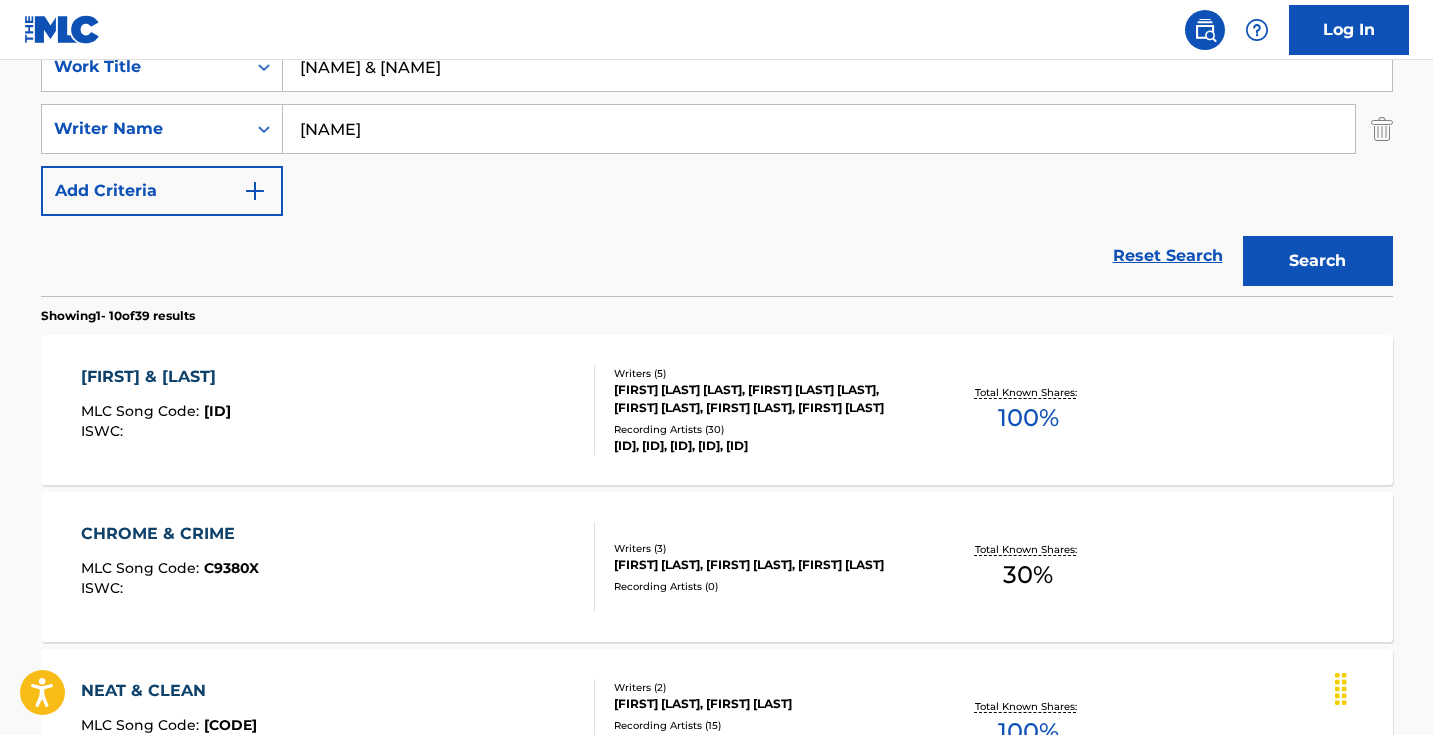 scroll, scrollTop: 404, scrollLeft: 0, axis: vertical 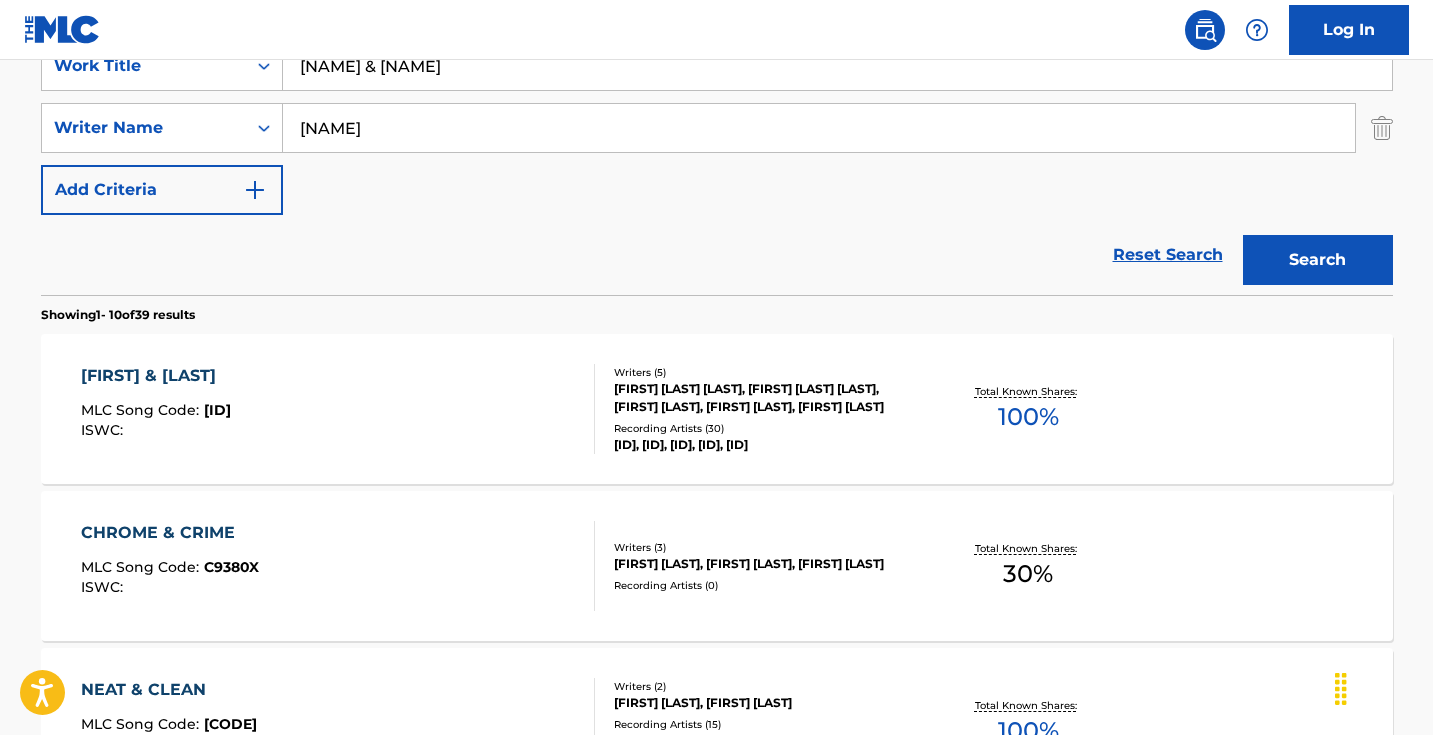 click on "[NAME]" at bounding box center (819, 128) 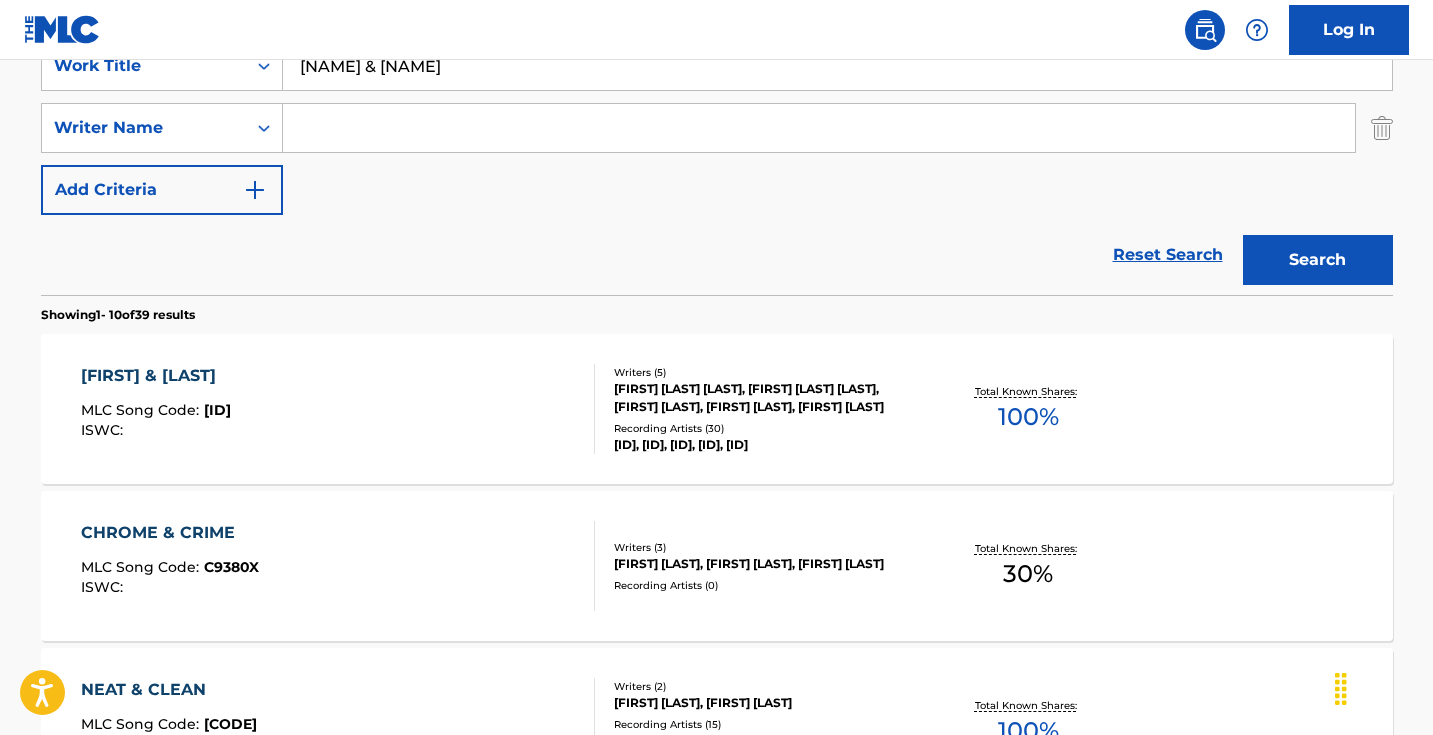 click on "Search" at bounding box center [1318, 260] 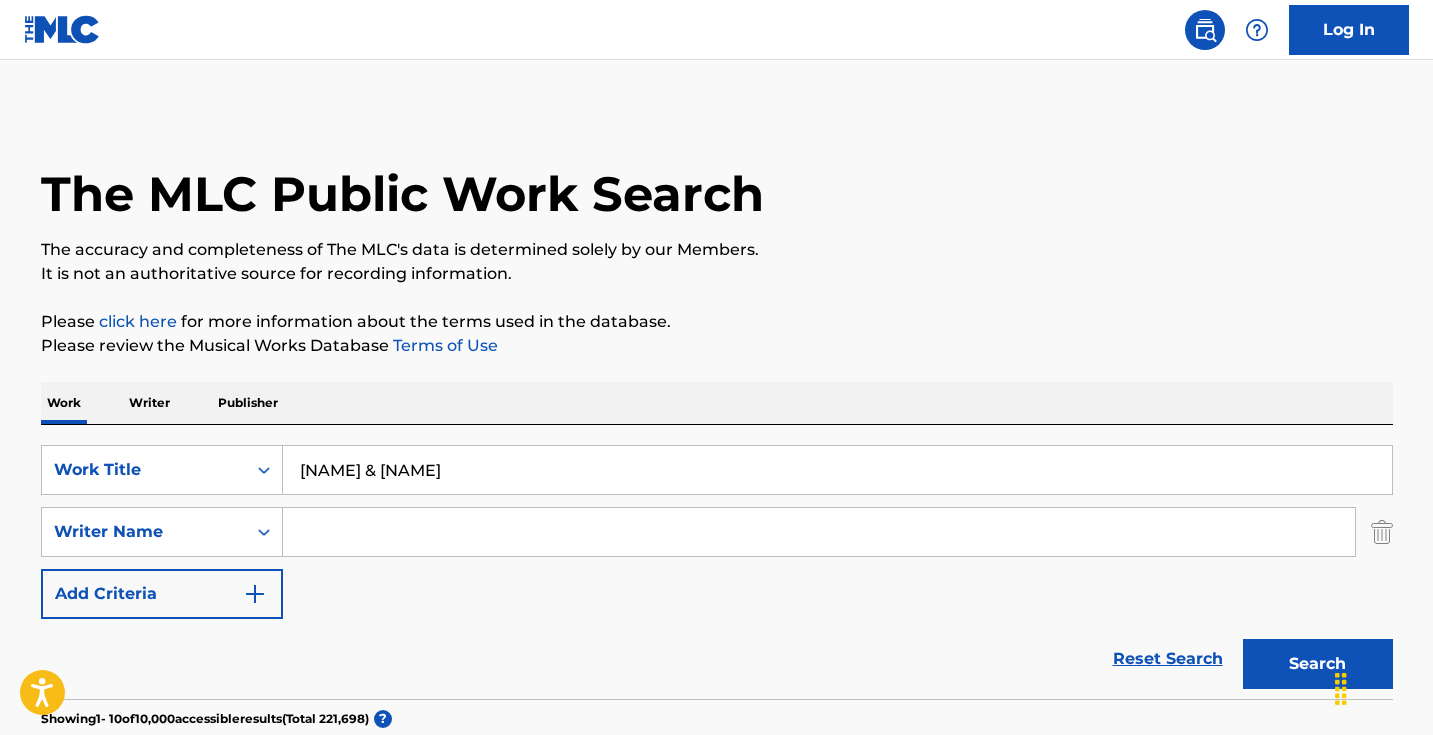 scroll, scrollTop: 0, scrollLeft: 0, axis: both 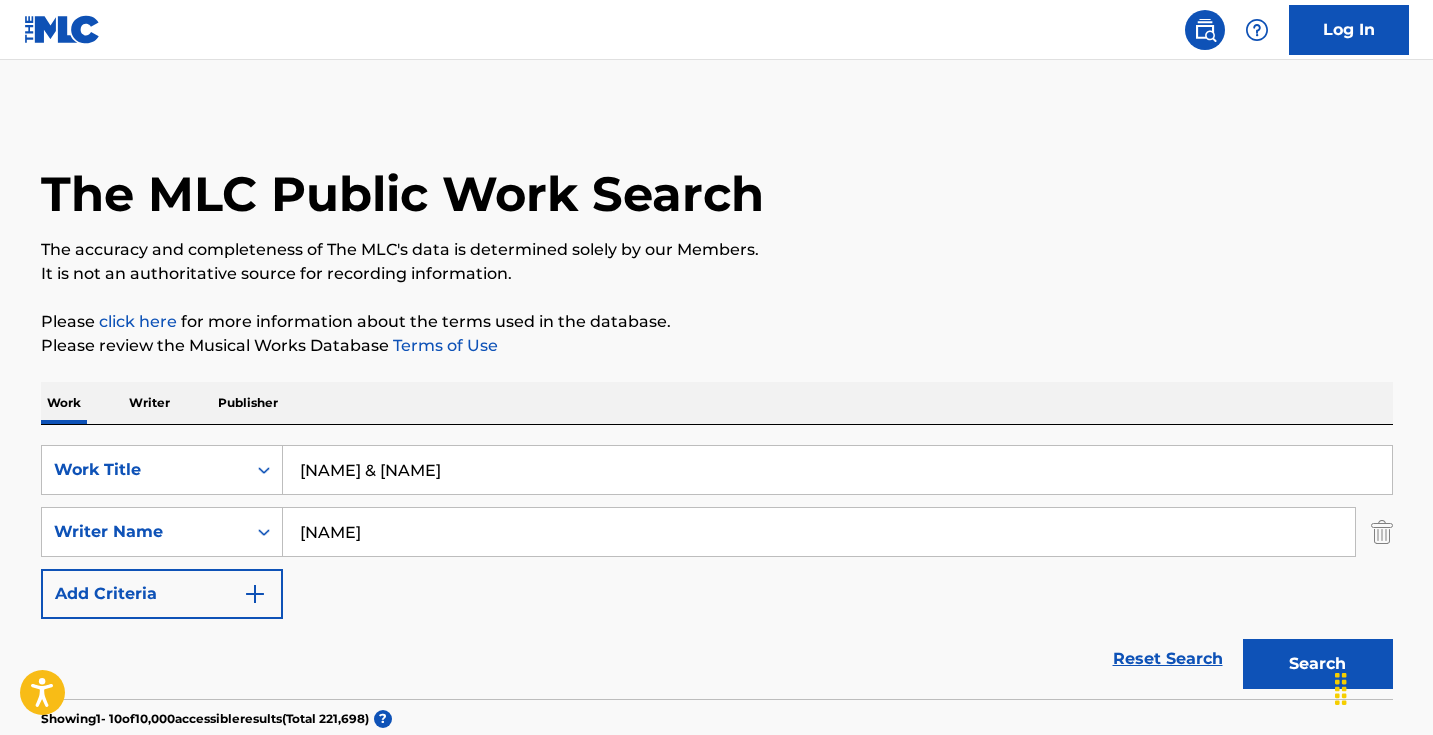 type on "[NAME]" 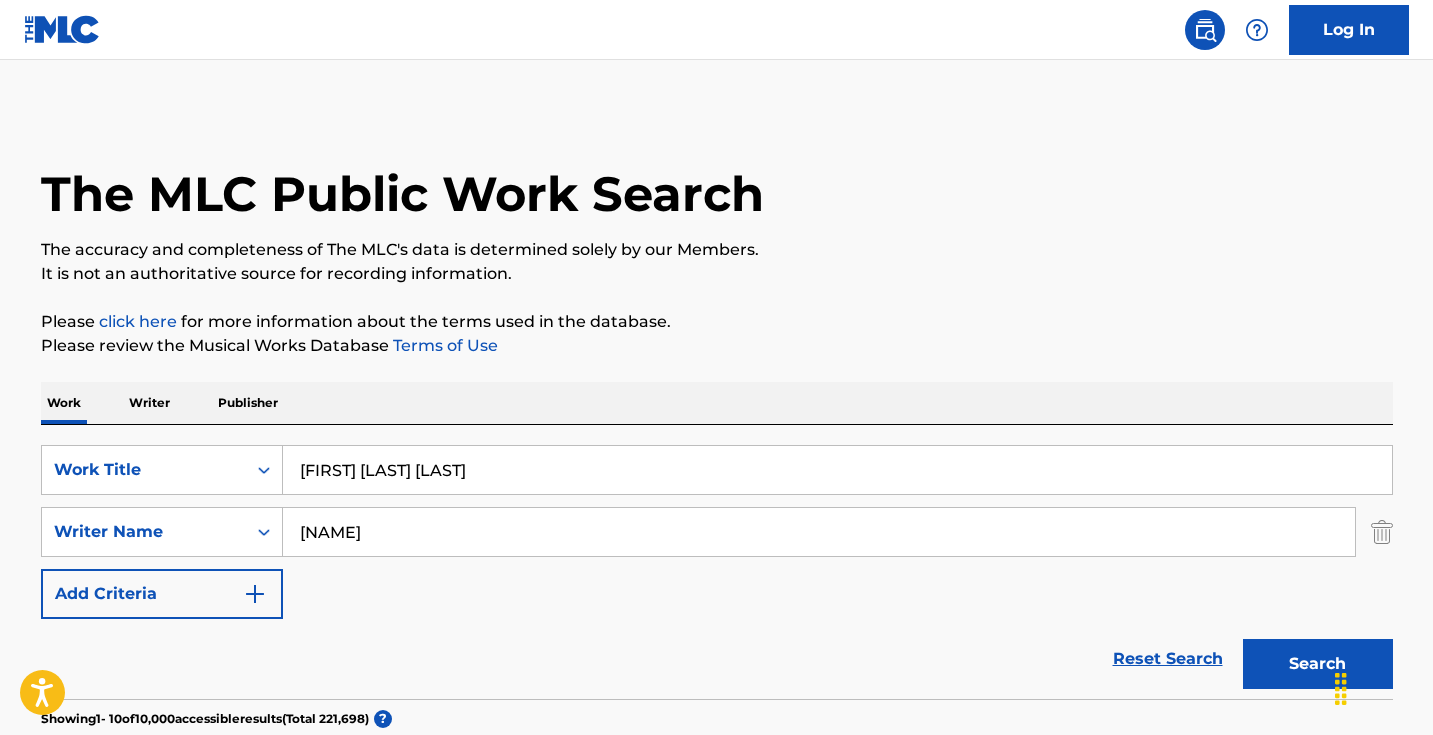 click on "Search" at bounding box center (1318, 664) 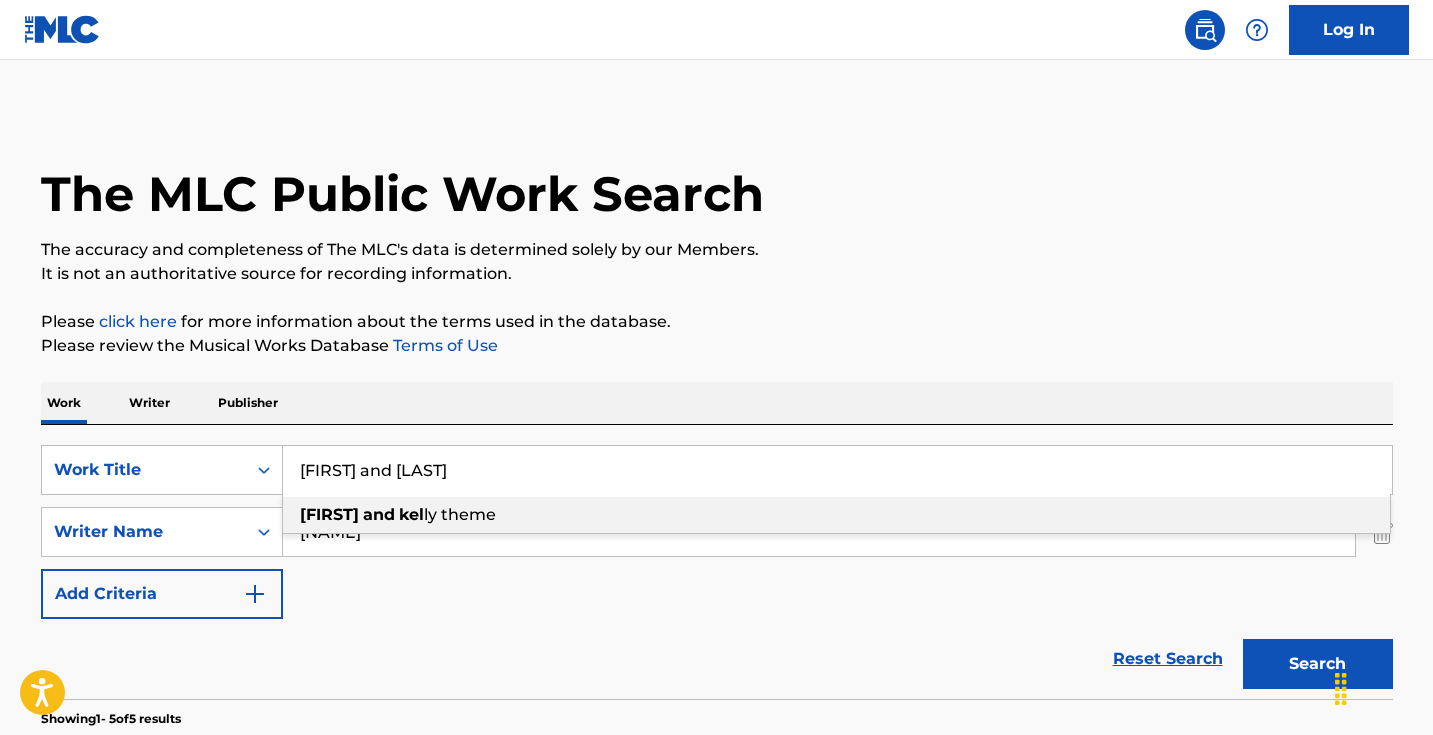 type on "[FIRST] and [LAST]" 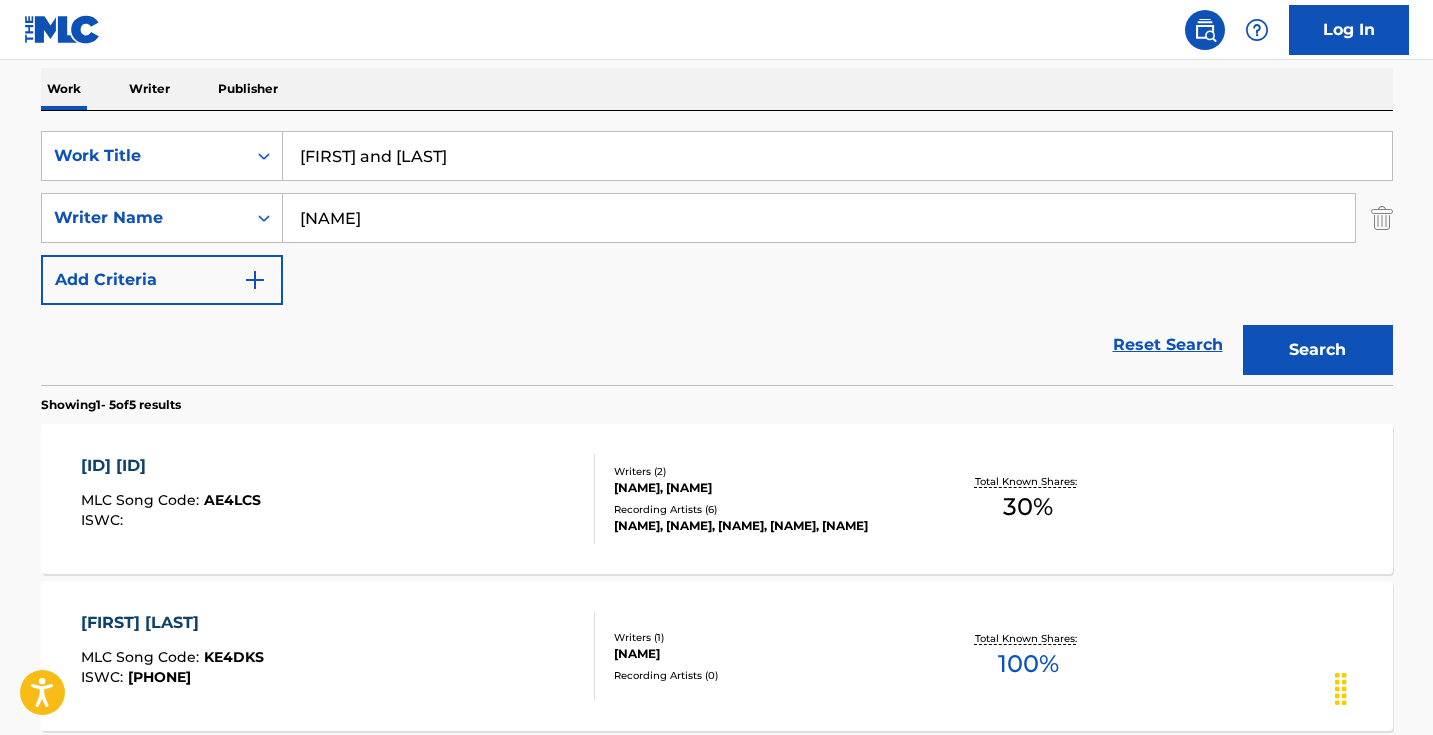 click on "Search" at bounding box center [1318, 350] 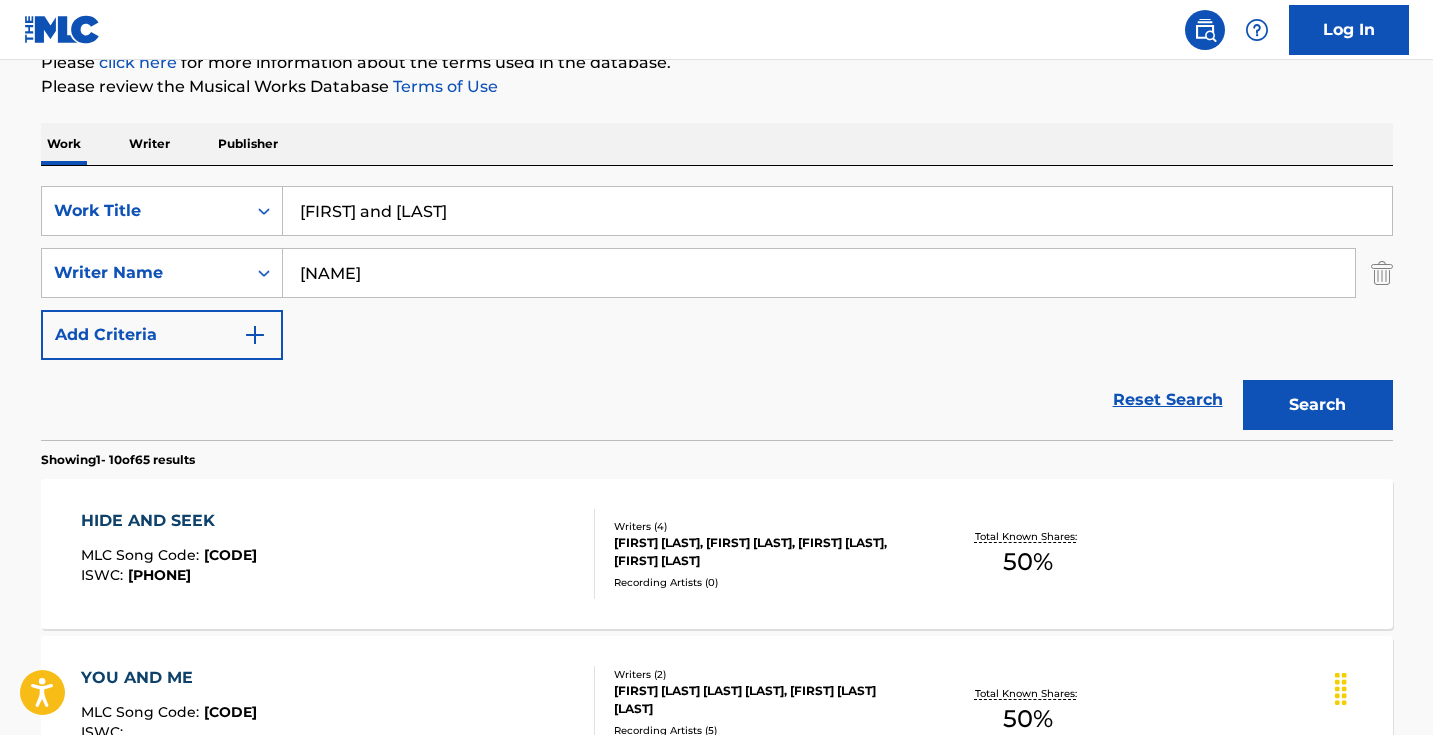 scroll, scrollTop: 285, scrollLeft: 0, axis: vertical 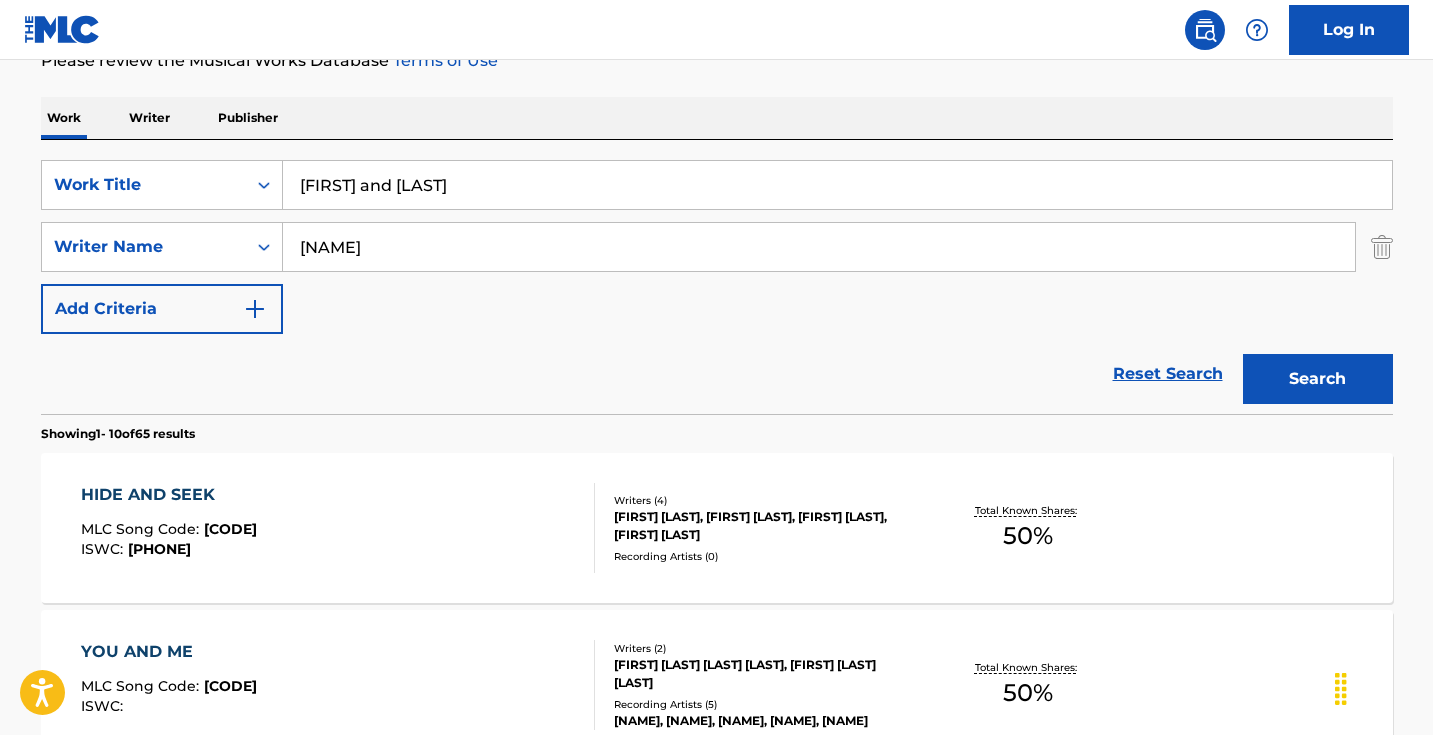 click on "[NAME]" at bounding box center (819, 247) 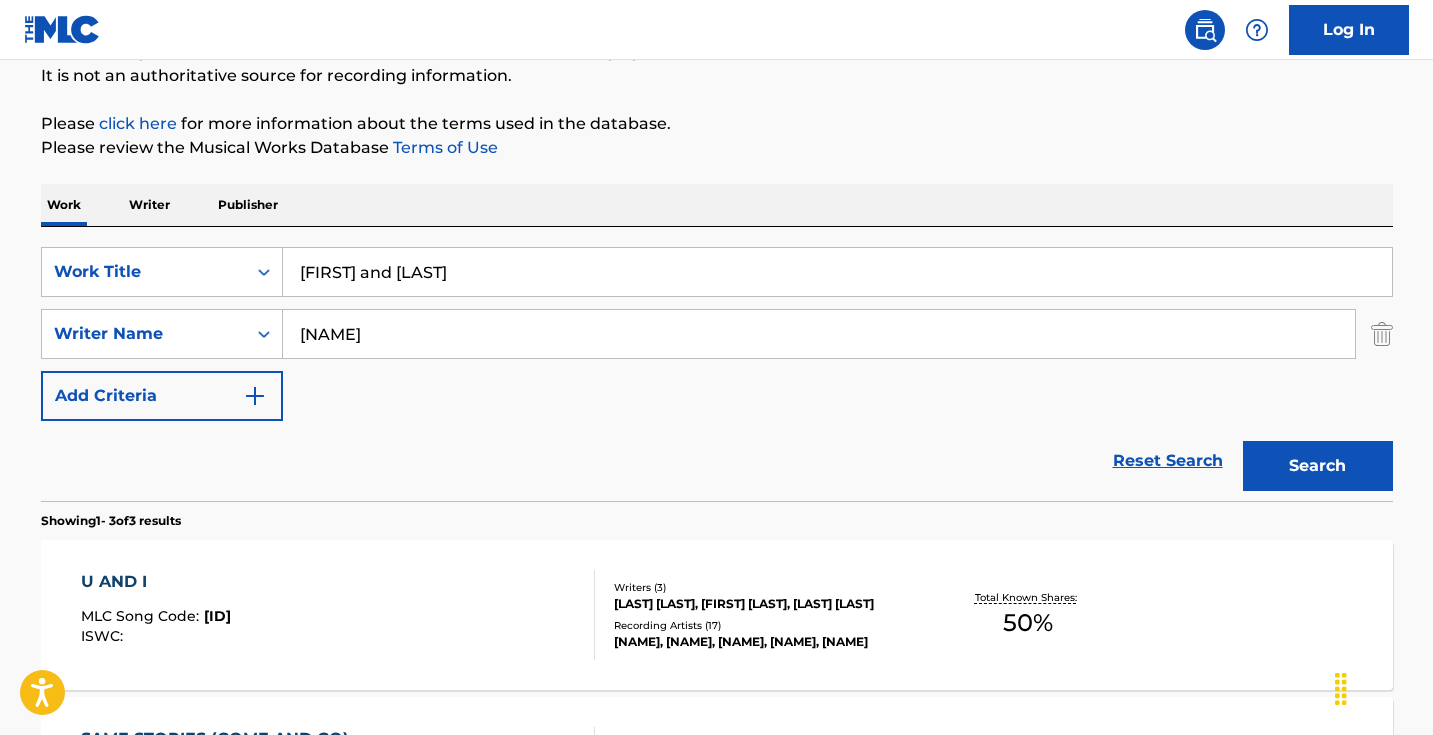 click on "[FIRST] and [LAST]" at bounding box center (837, 272) 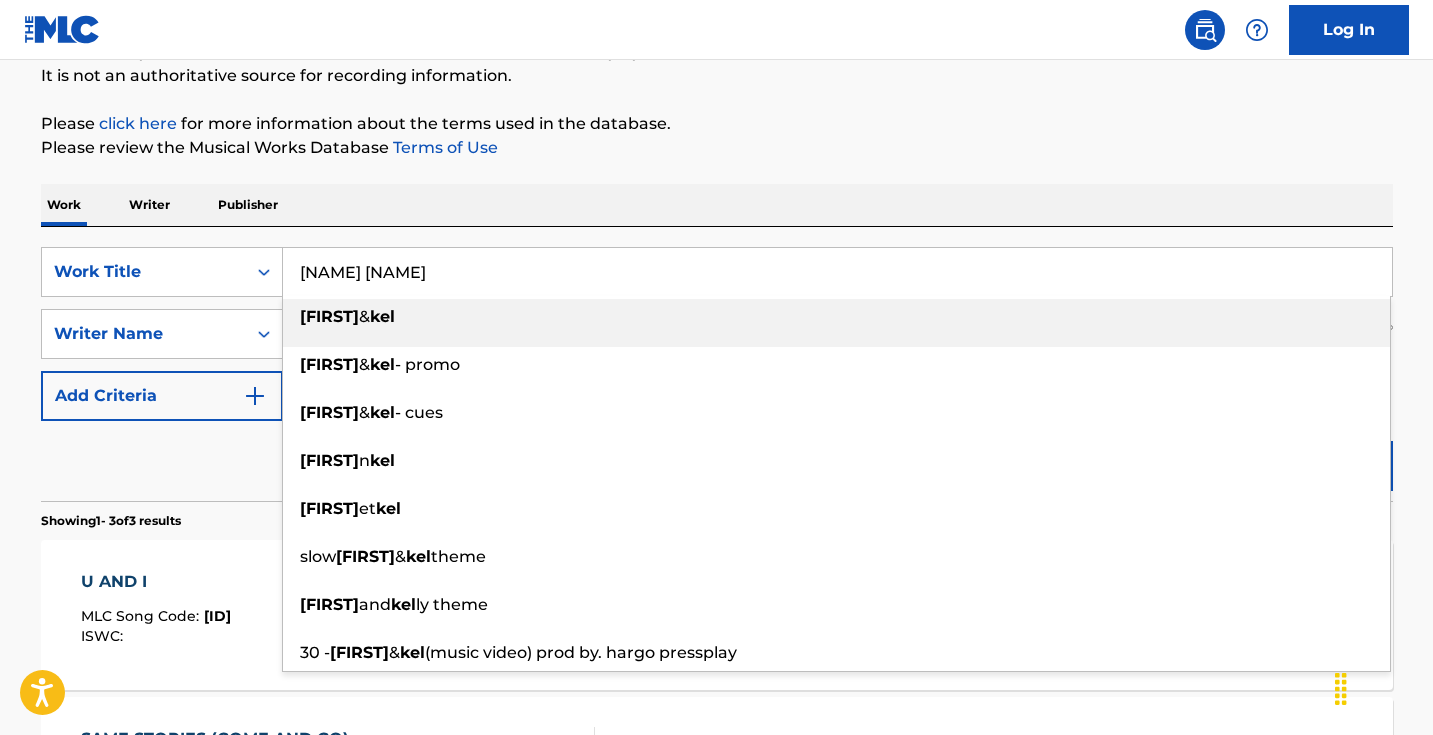 click on "[NAME] [NAME]" at bounding box center (837, 272) 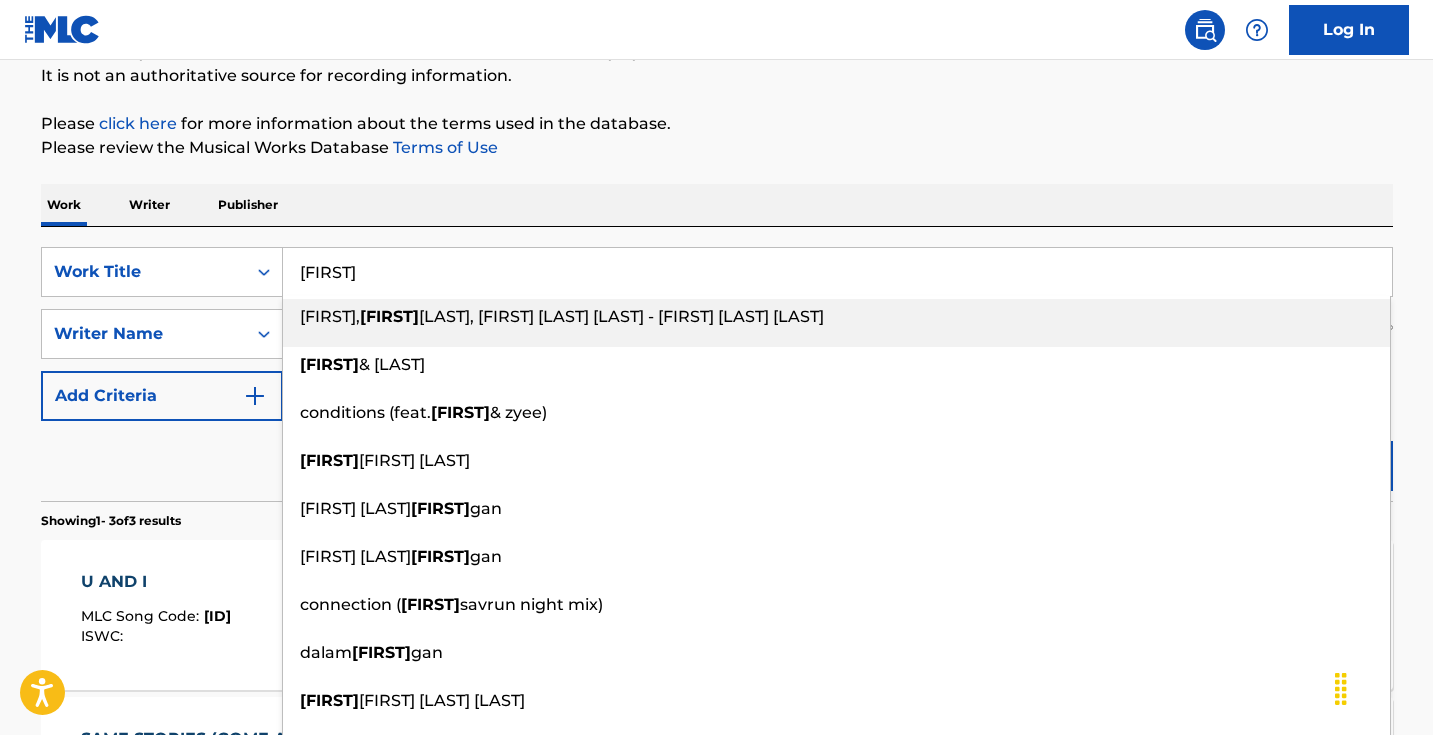 drag, startPoint x: 824, startPoint y: 165, endPoint x: 835, endPoint y: 163, distance: 11.18034 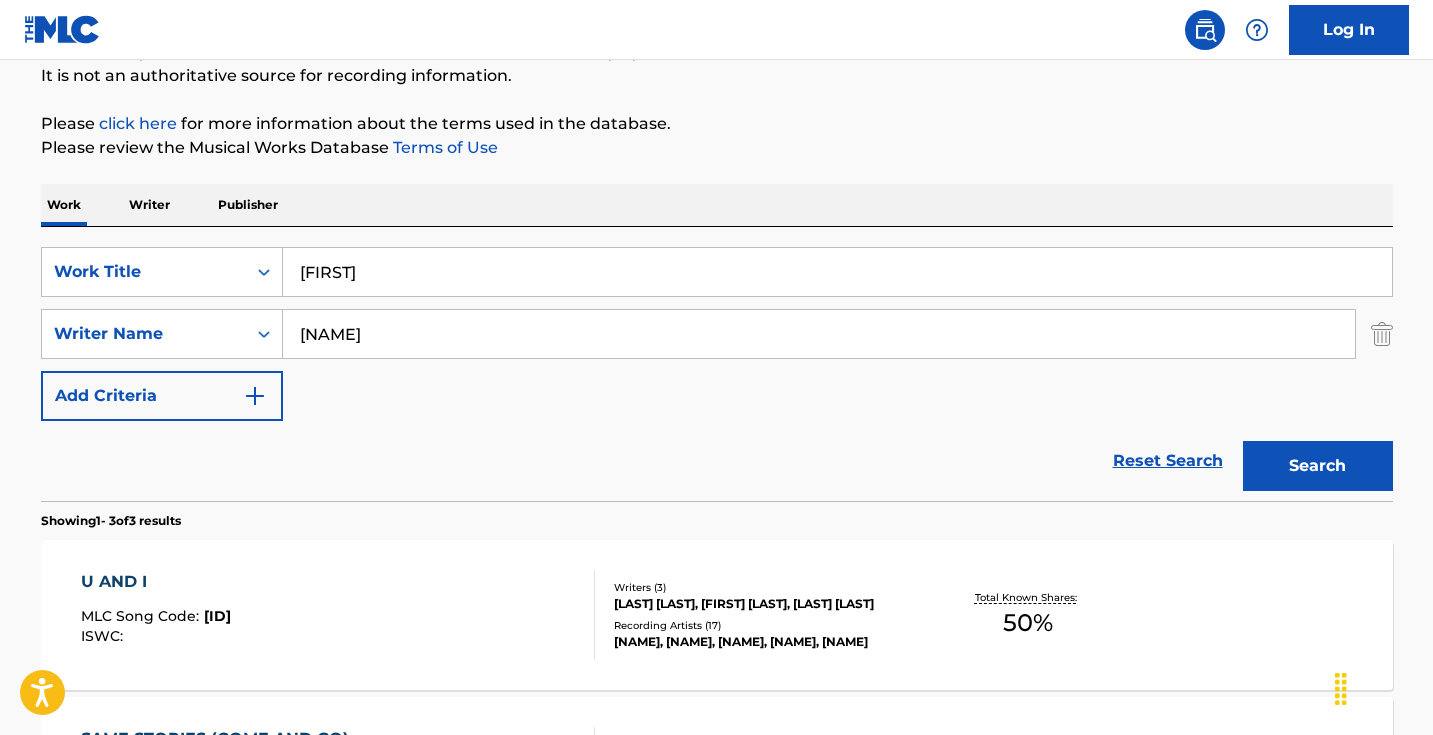 click on "Search" at bounding box center [1318, 466] 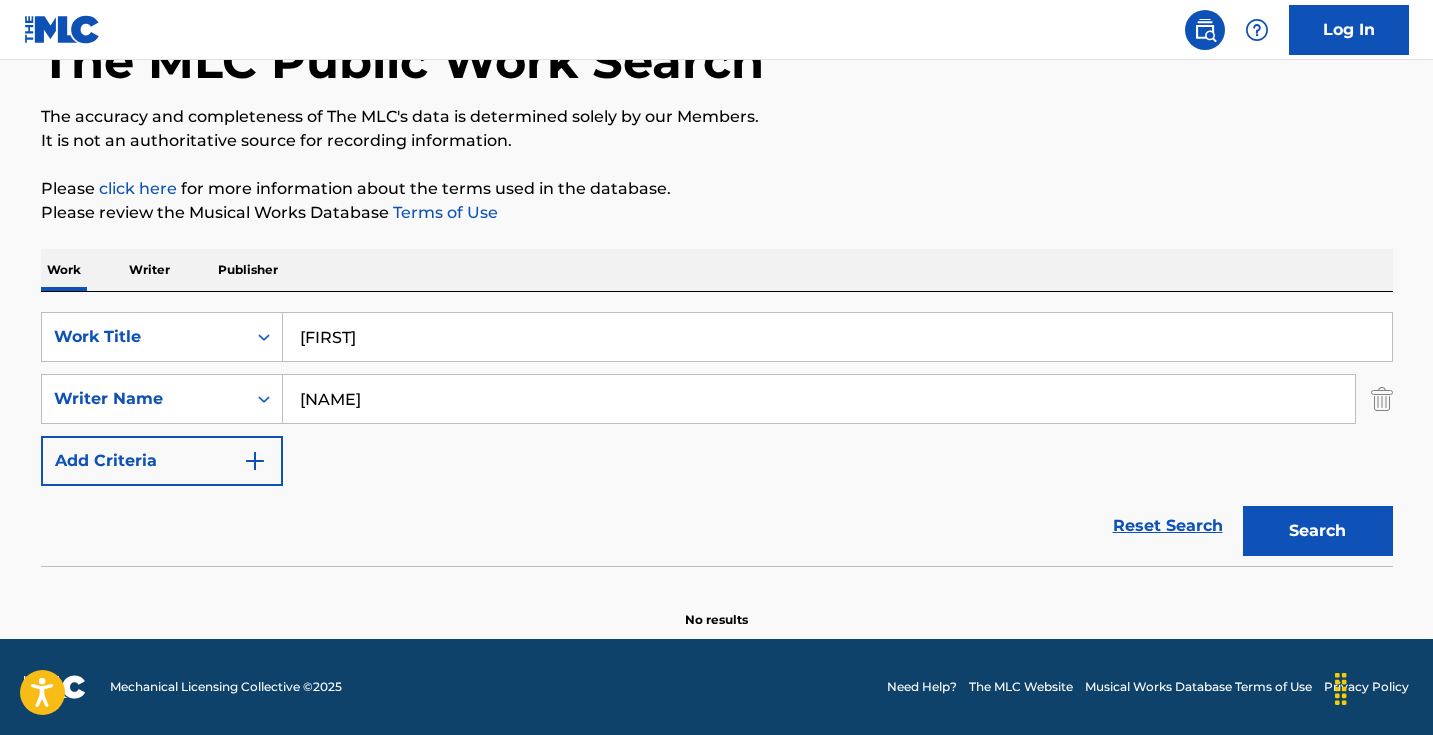 scroll, scrollTop: 198, scrollLeft: 0, axis: vertical 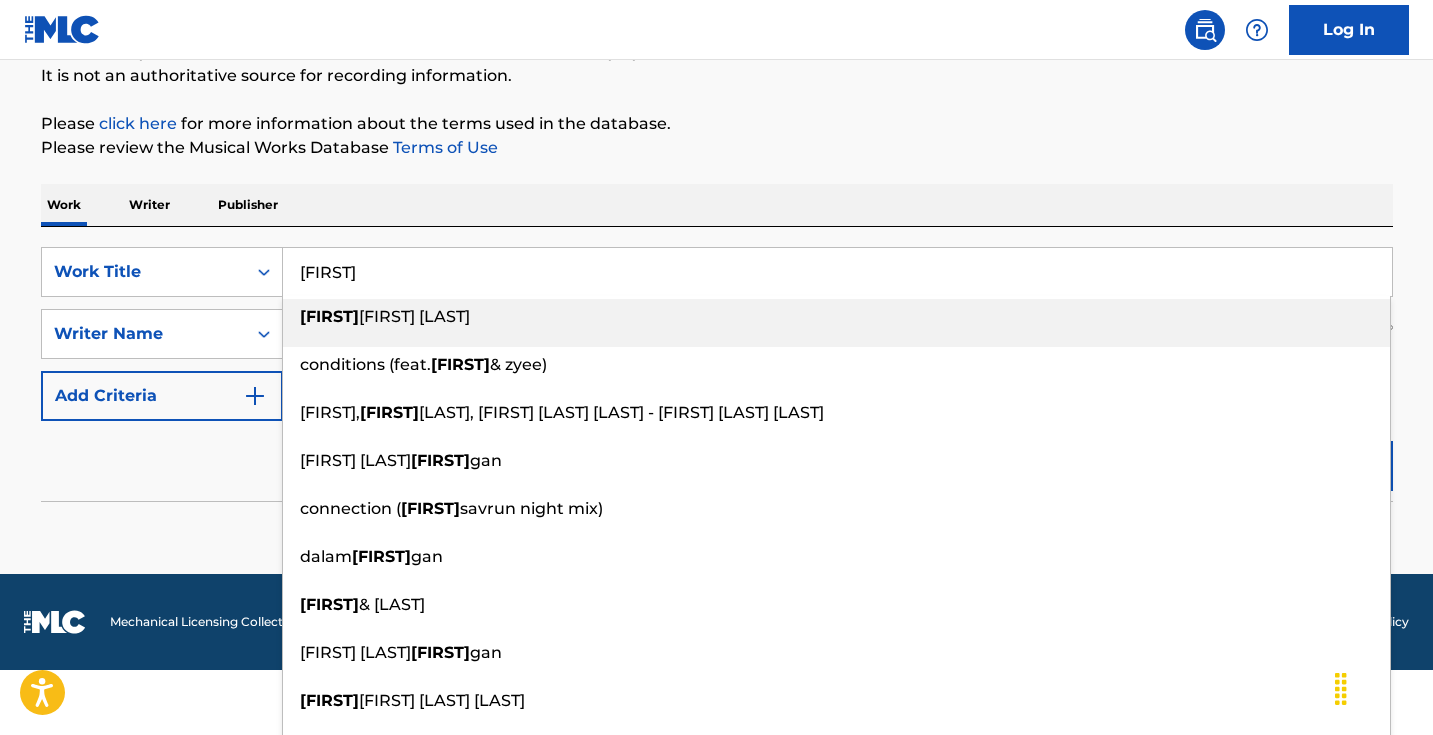 click on "[FIRST]" at bounding box center [837, 272] 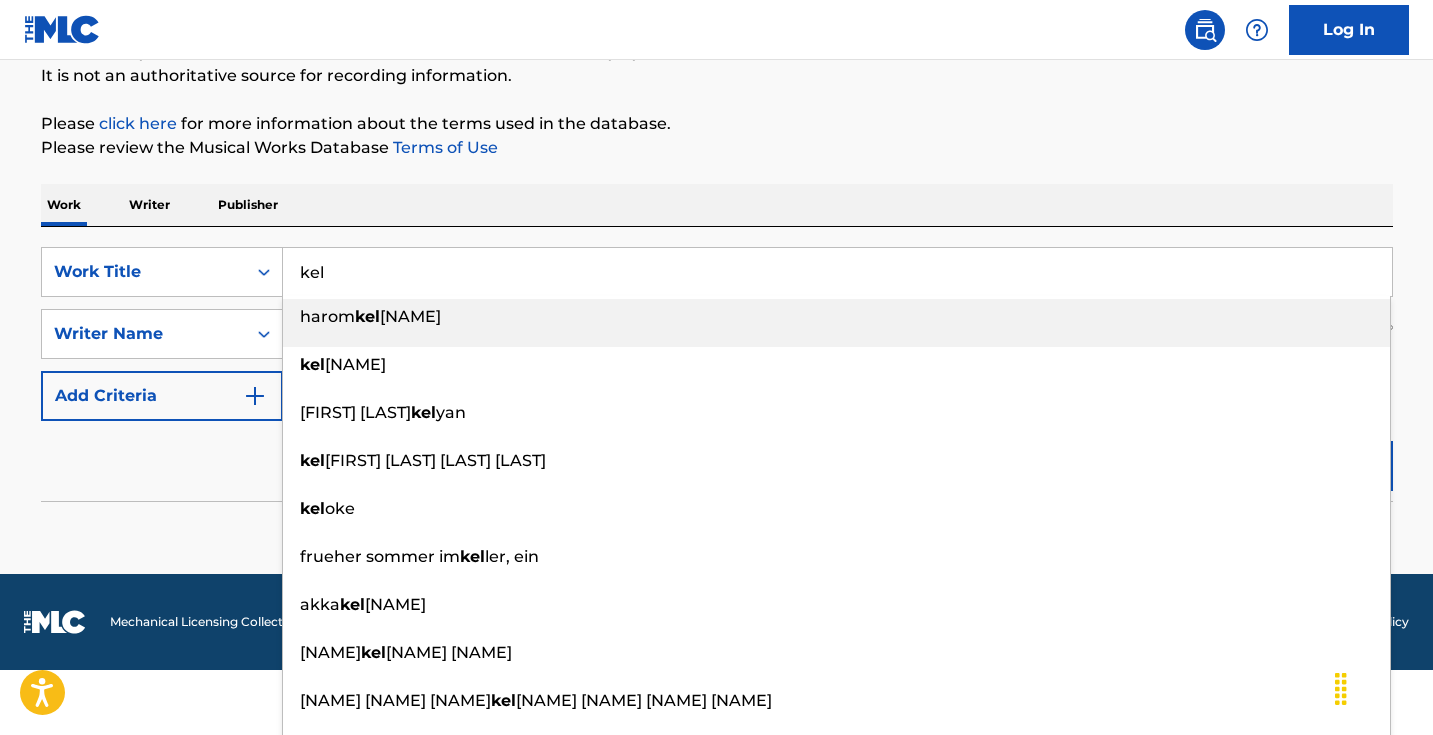type on "kel" 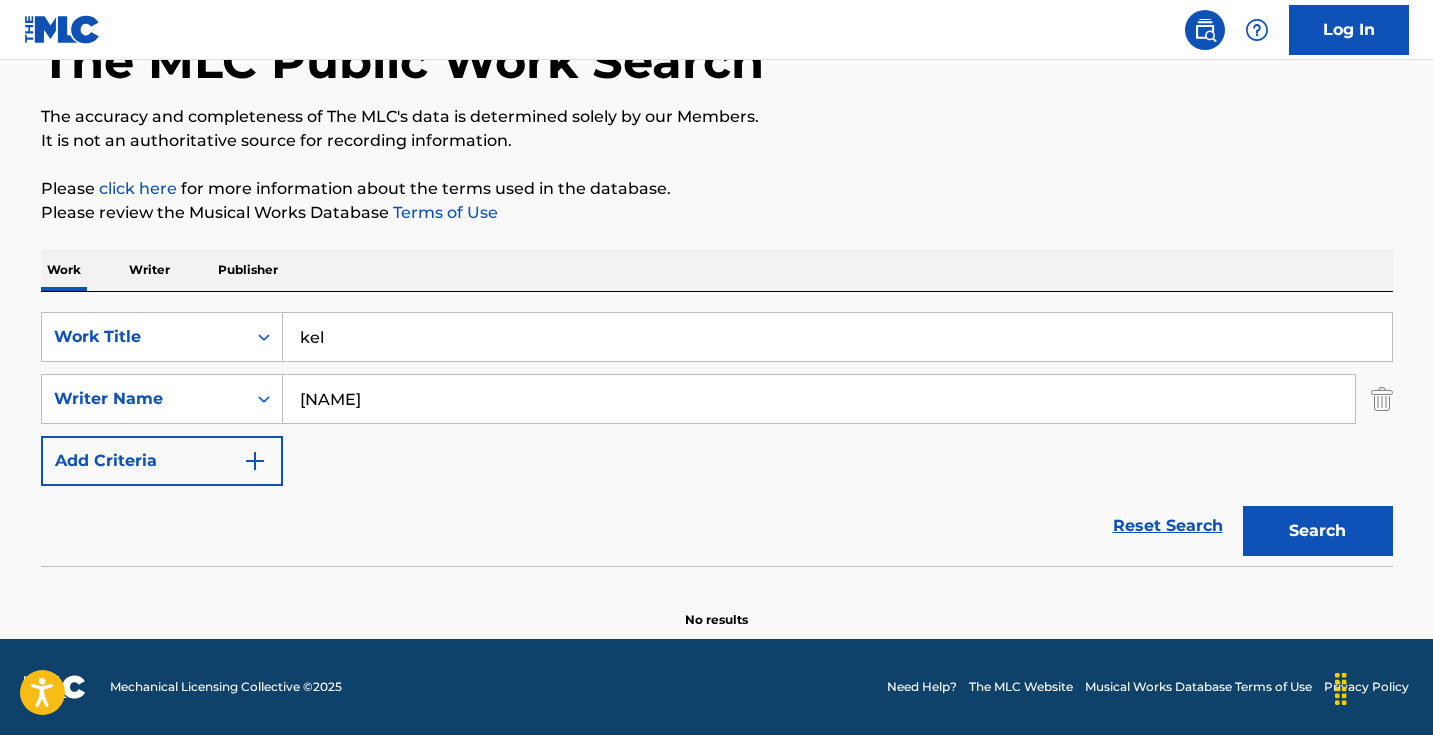 click on "Search" at bounding box center [1318, 531] 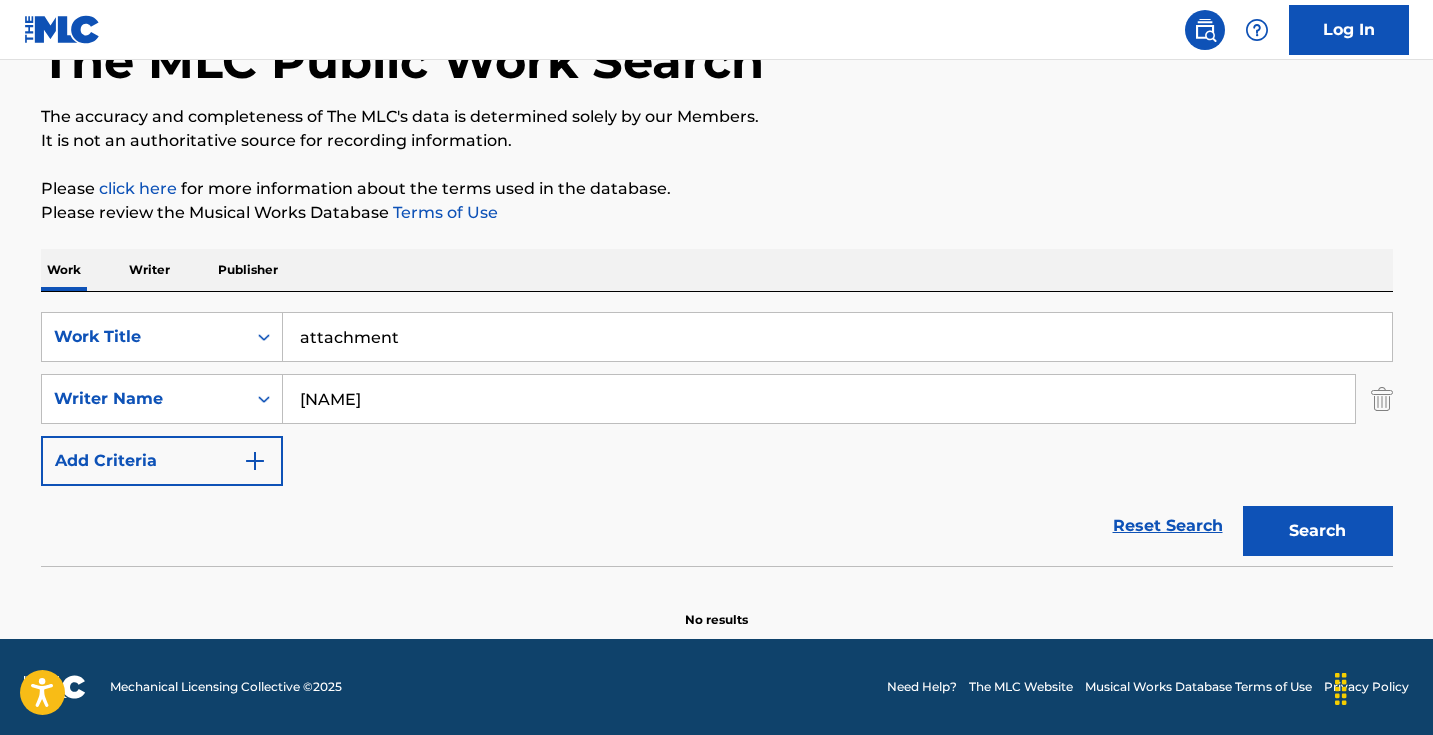 type on "attachment" 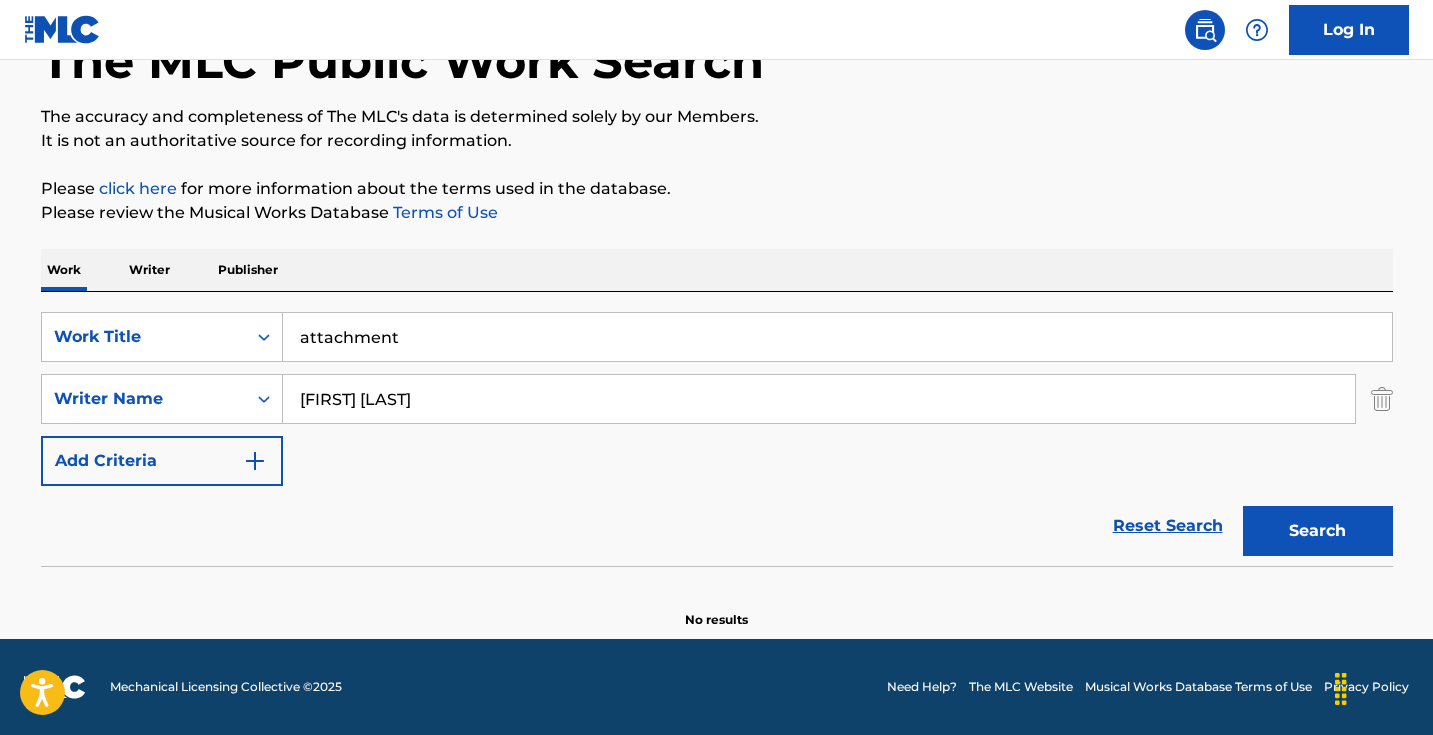 click on "Search" at bounding box center (1313, 526) 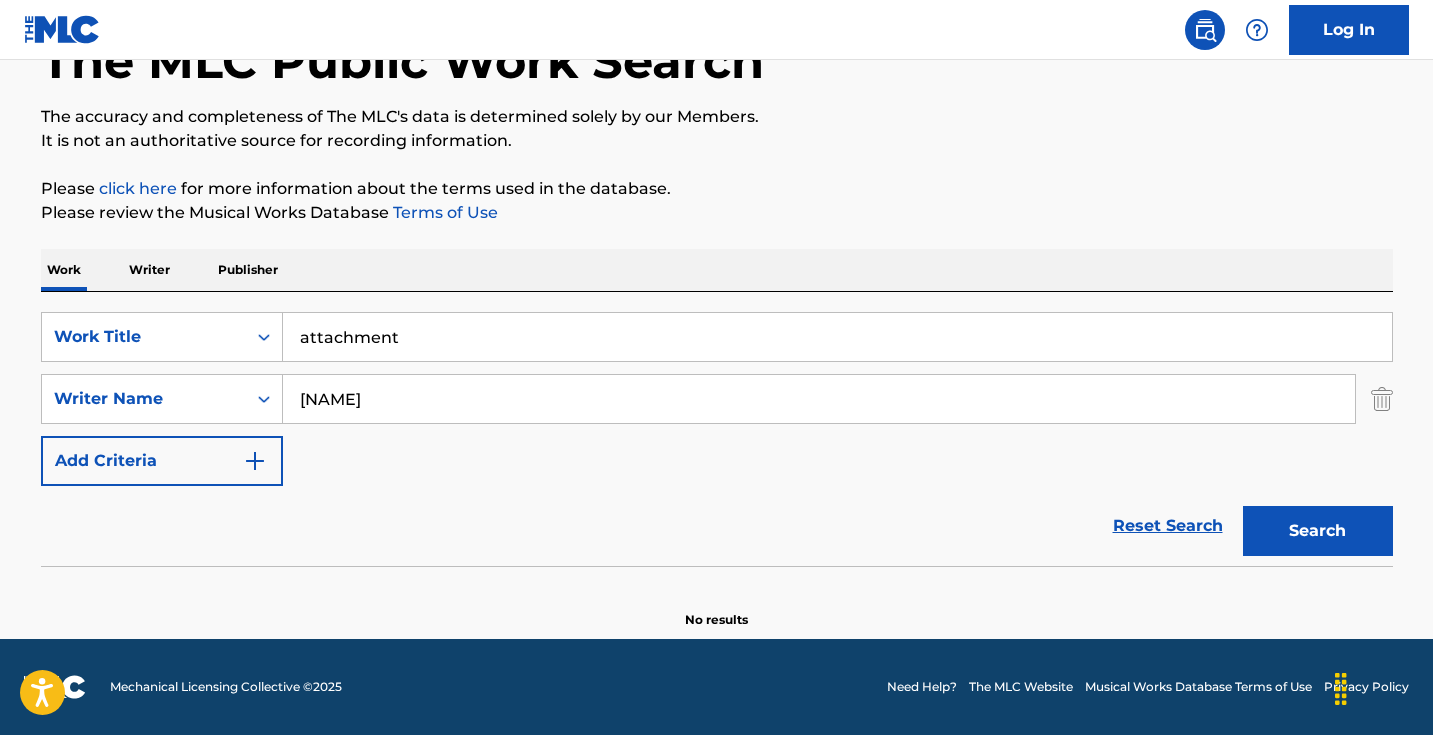 click on "Search" at bounding box center (1318, 531) 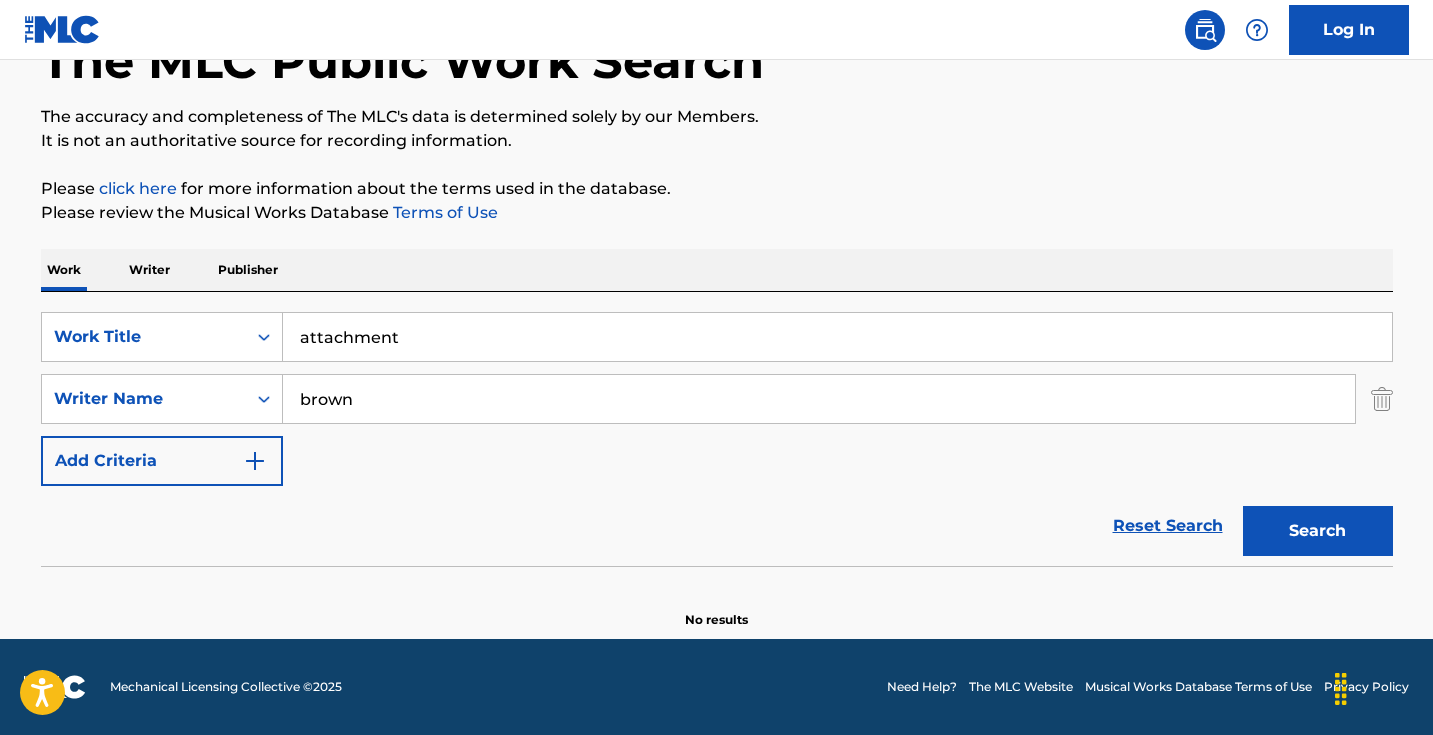 click on "Search" at bounding box center [1318, 531] 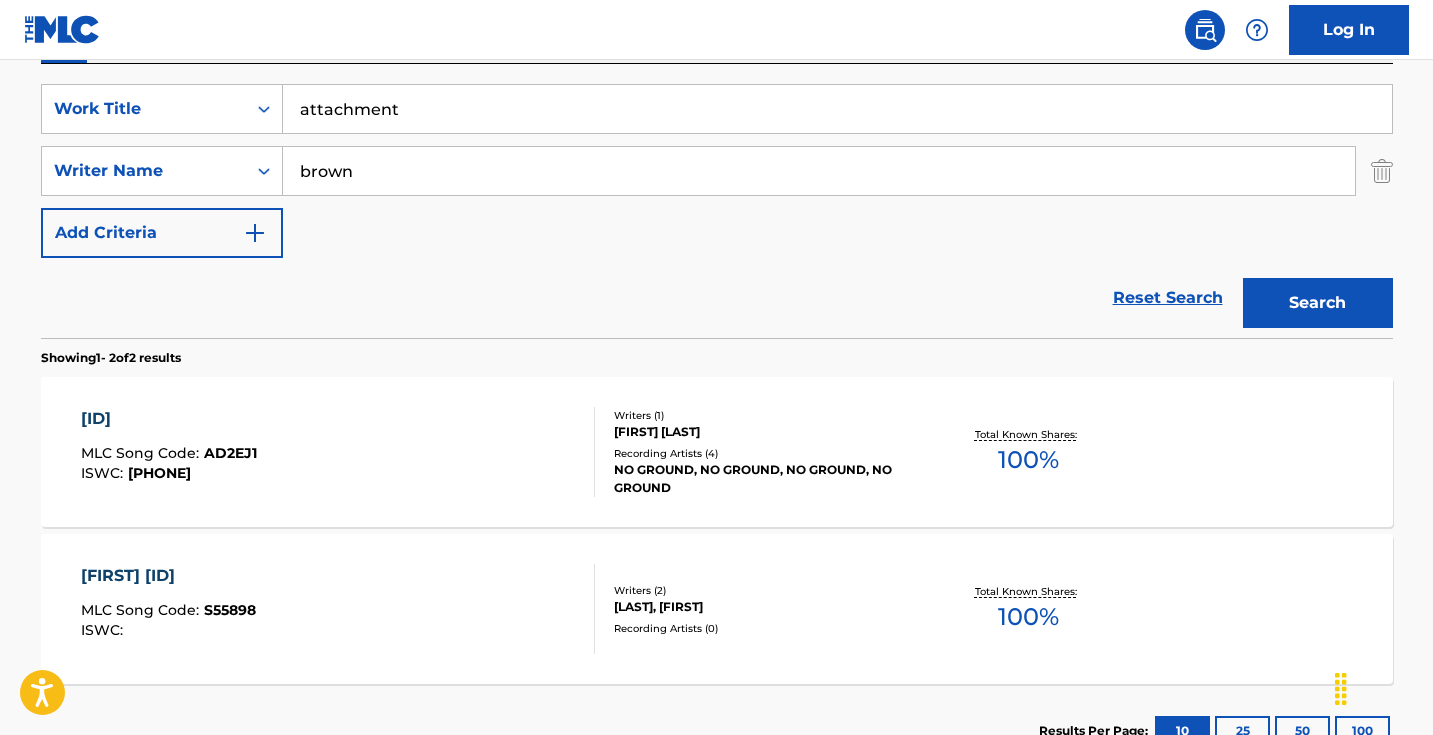scroll, scrollTop: 290, scrollLeft: 0, axis: vertical 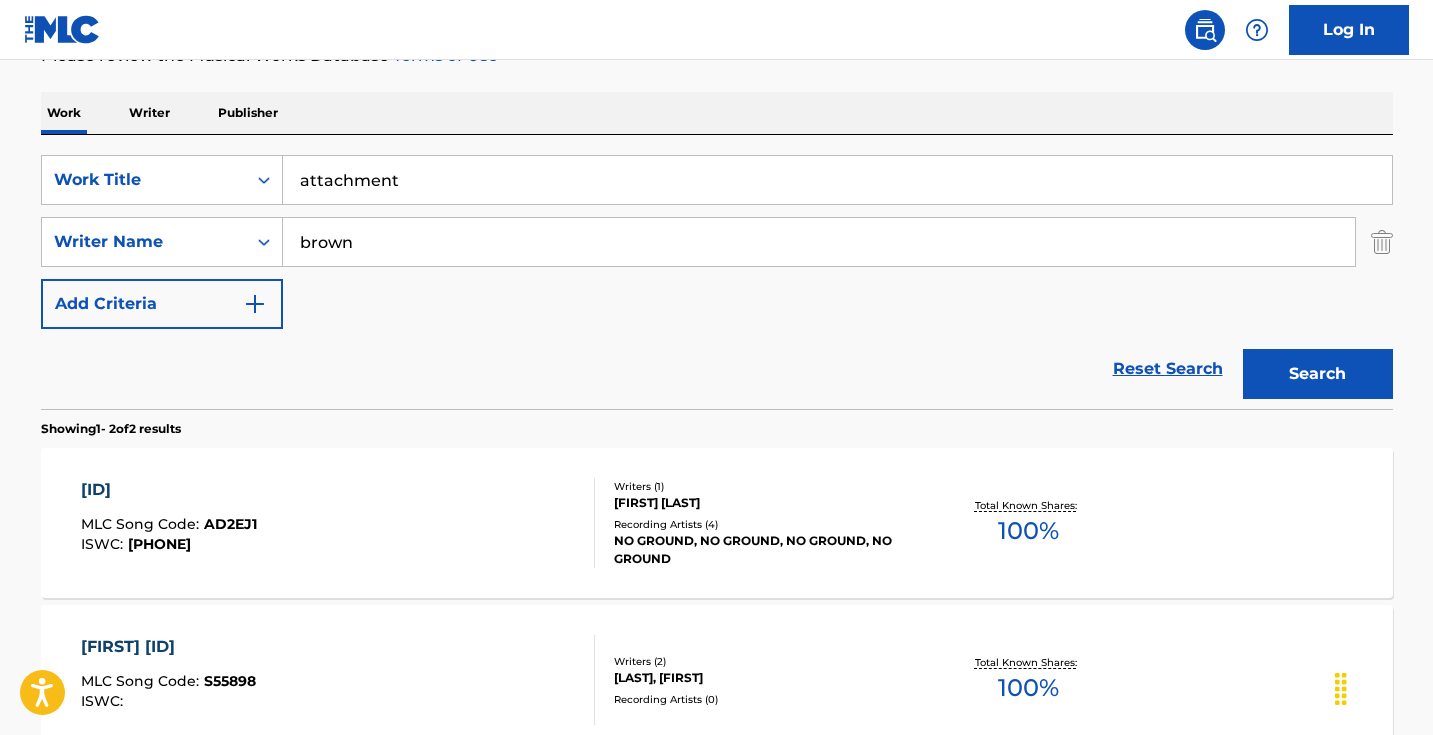click on "brown" at bounding box center (819, 242) 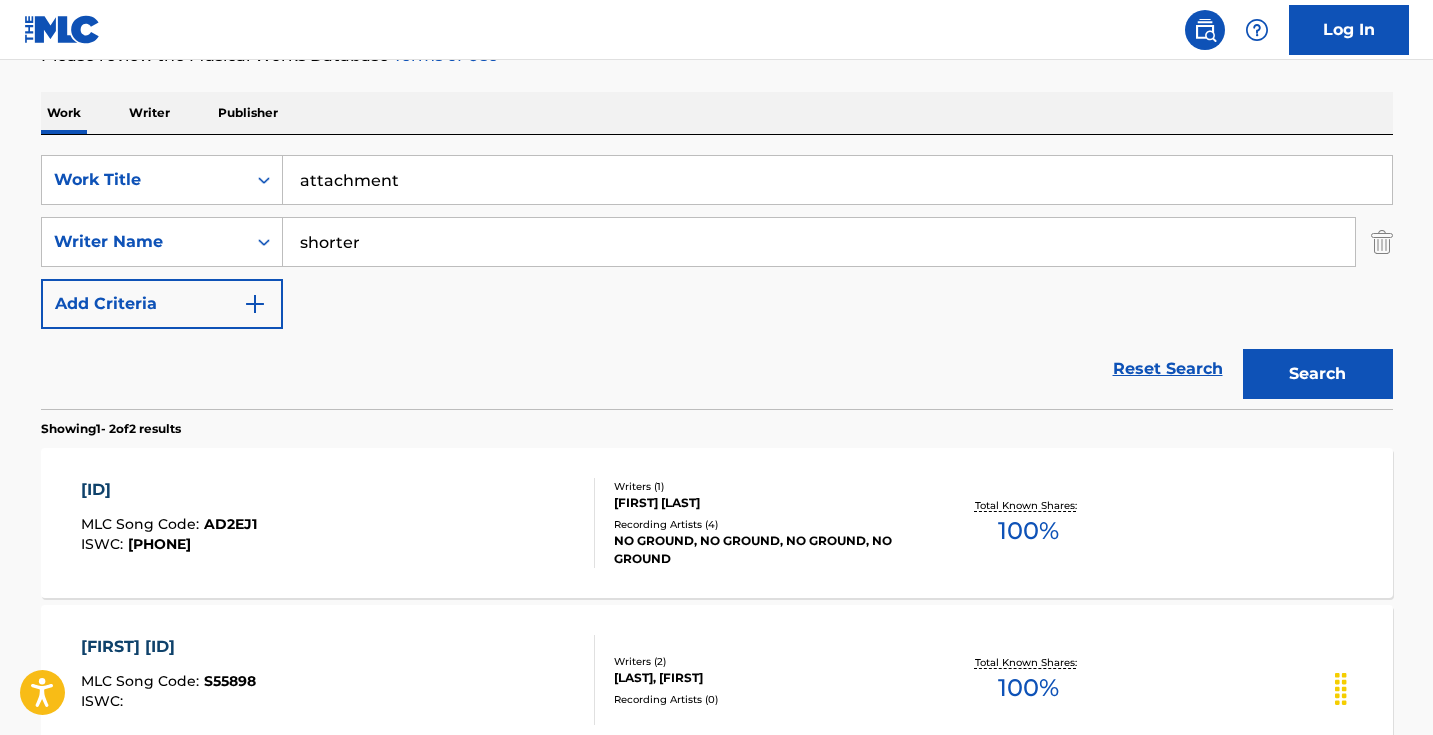 click on "Search" at bounding box center (1318, 374) 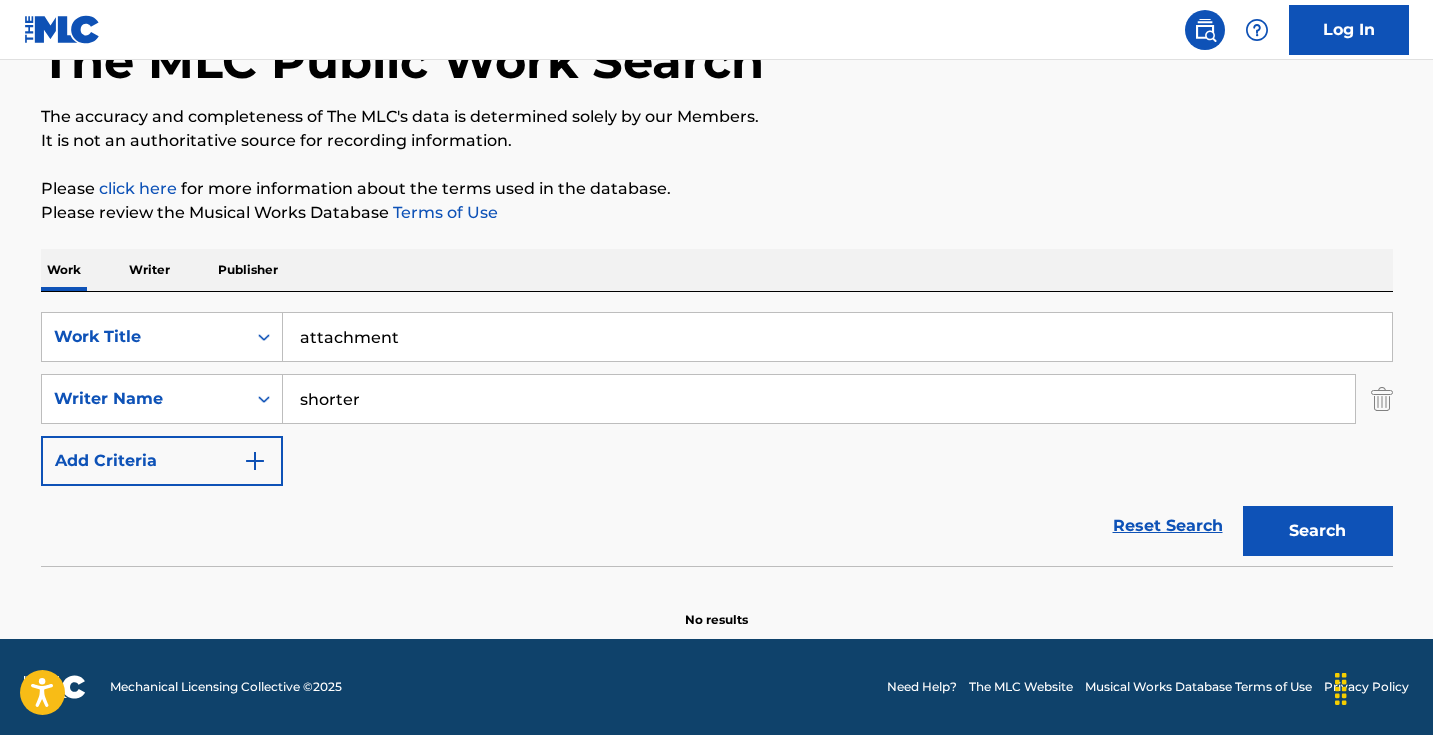 scroll, scrollTop: 133, scrollLeft: 0, axis: vertical 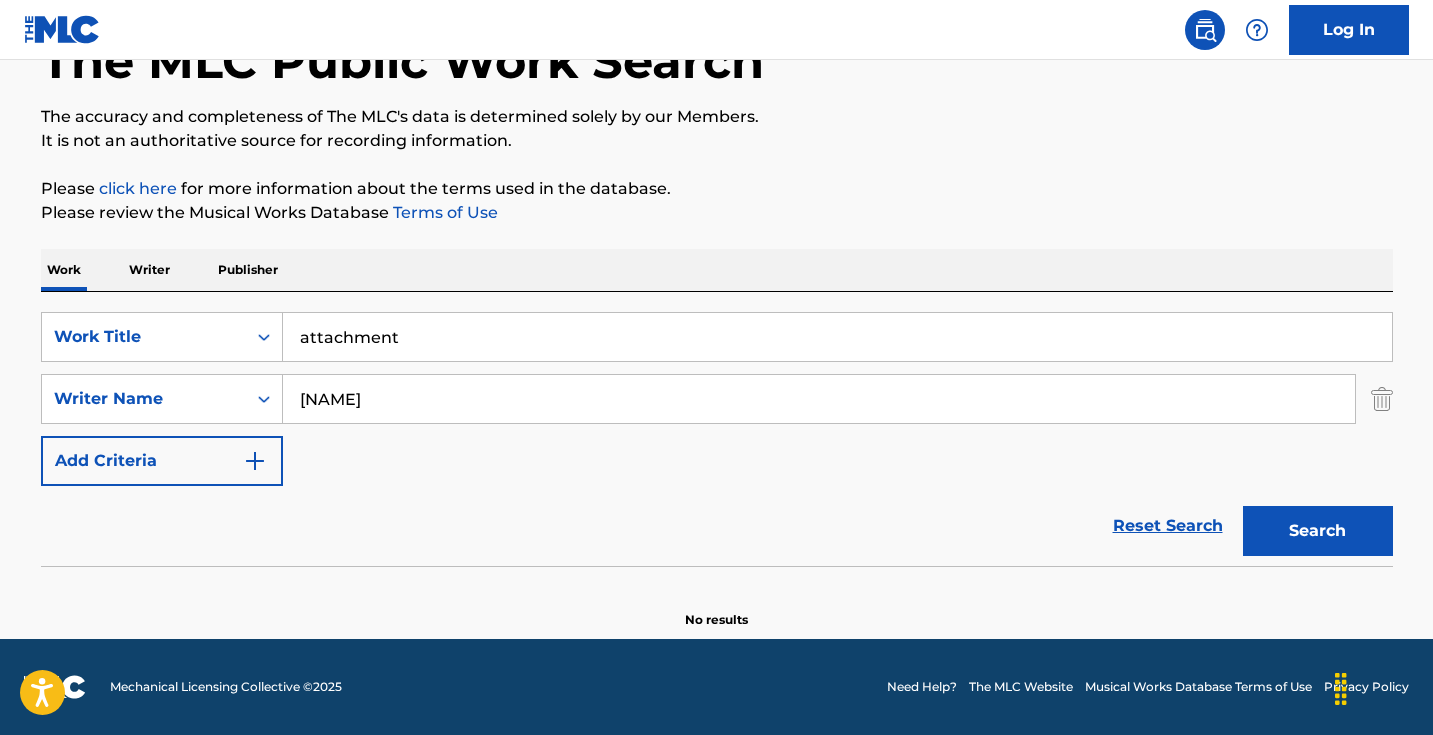click on "Search" at bounding box center (1318, 531) 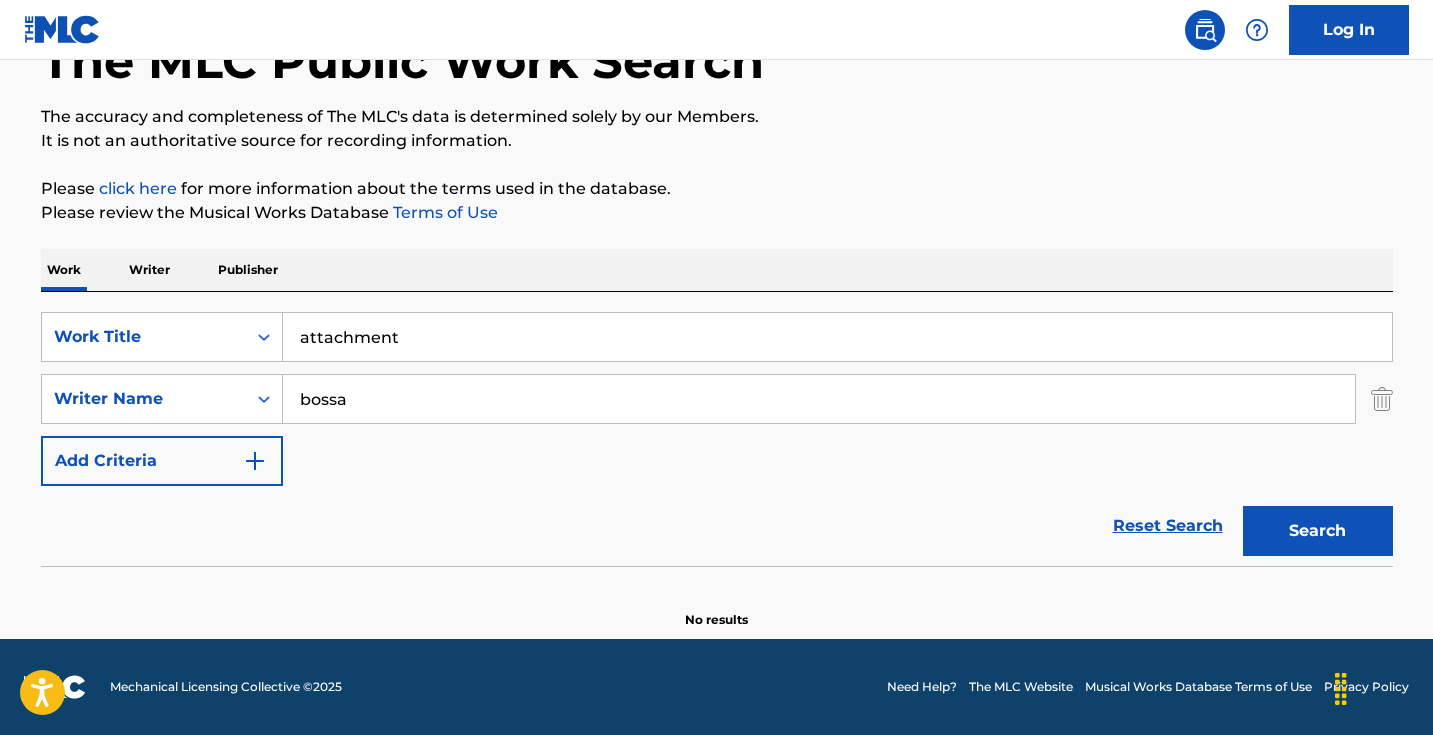 type on "bossa" 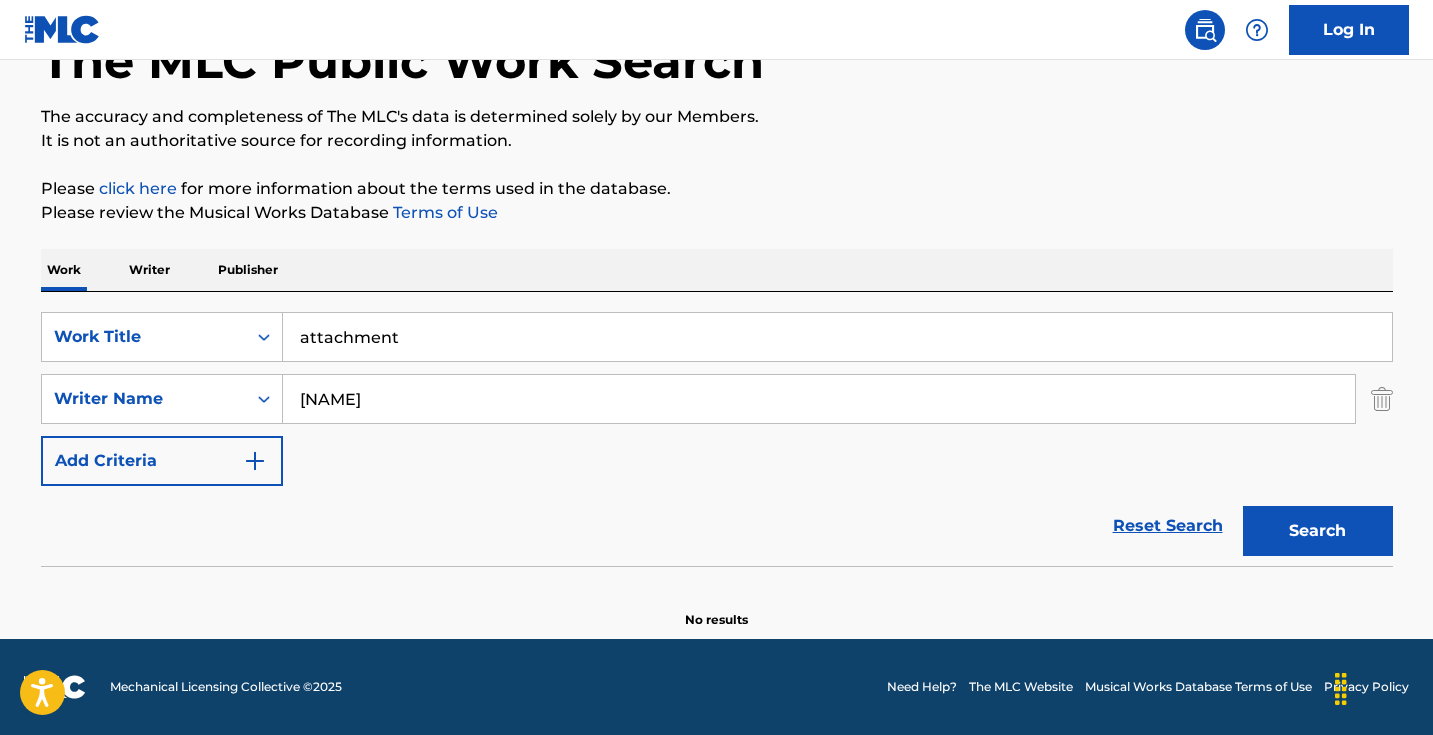 type on "[NAME]" 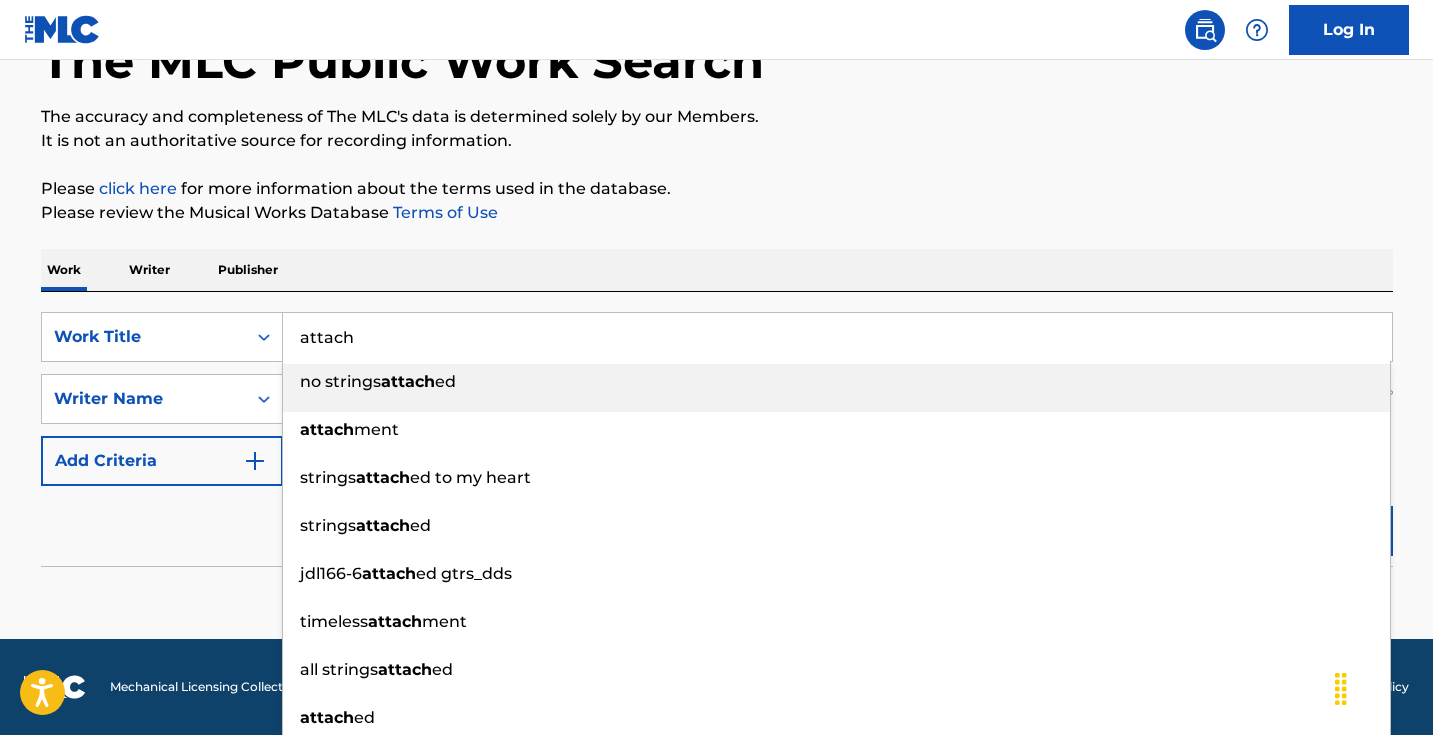 type on "attach" 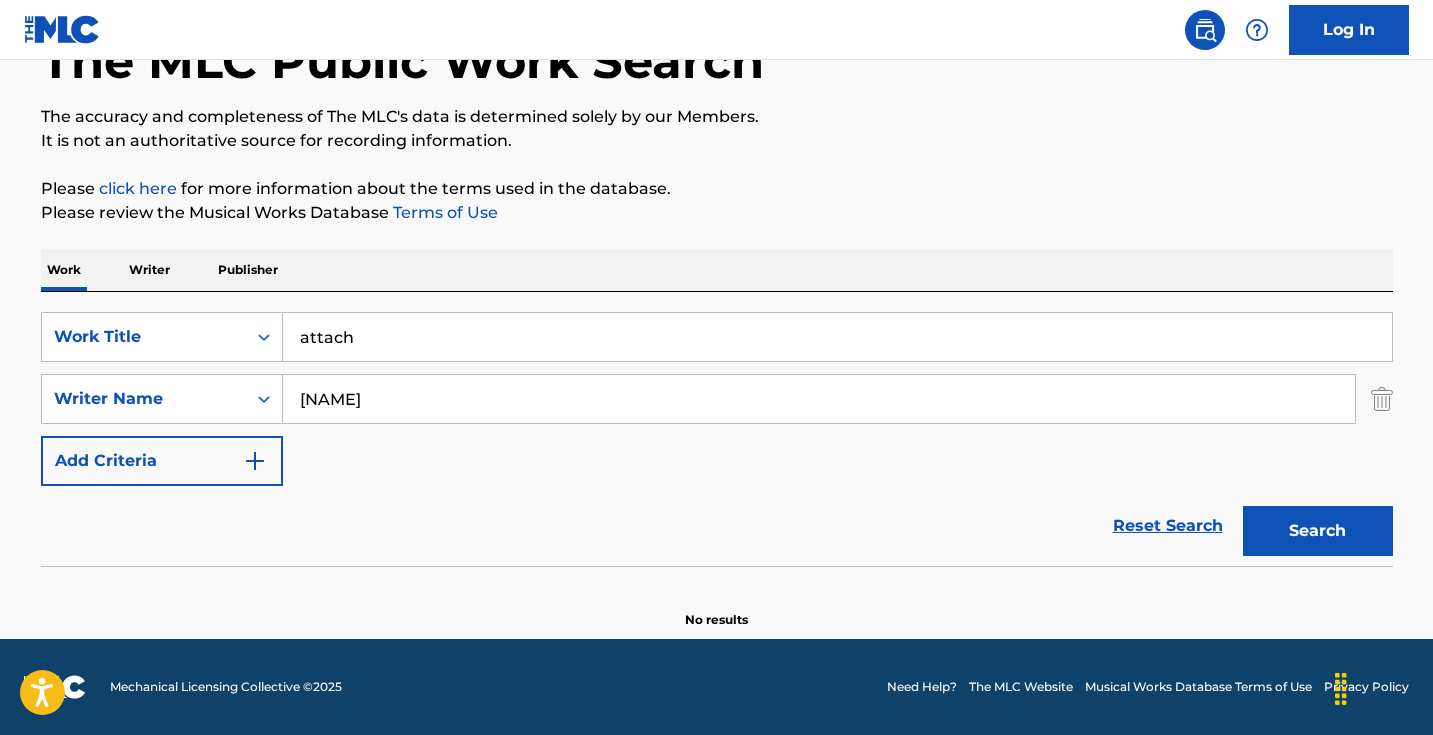 click on "Search" at bounding box center [1318, 531] 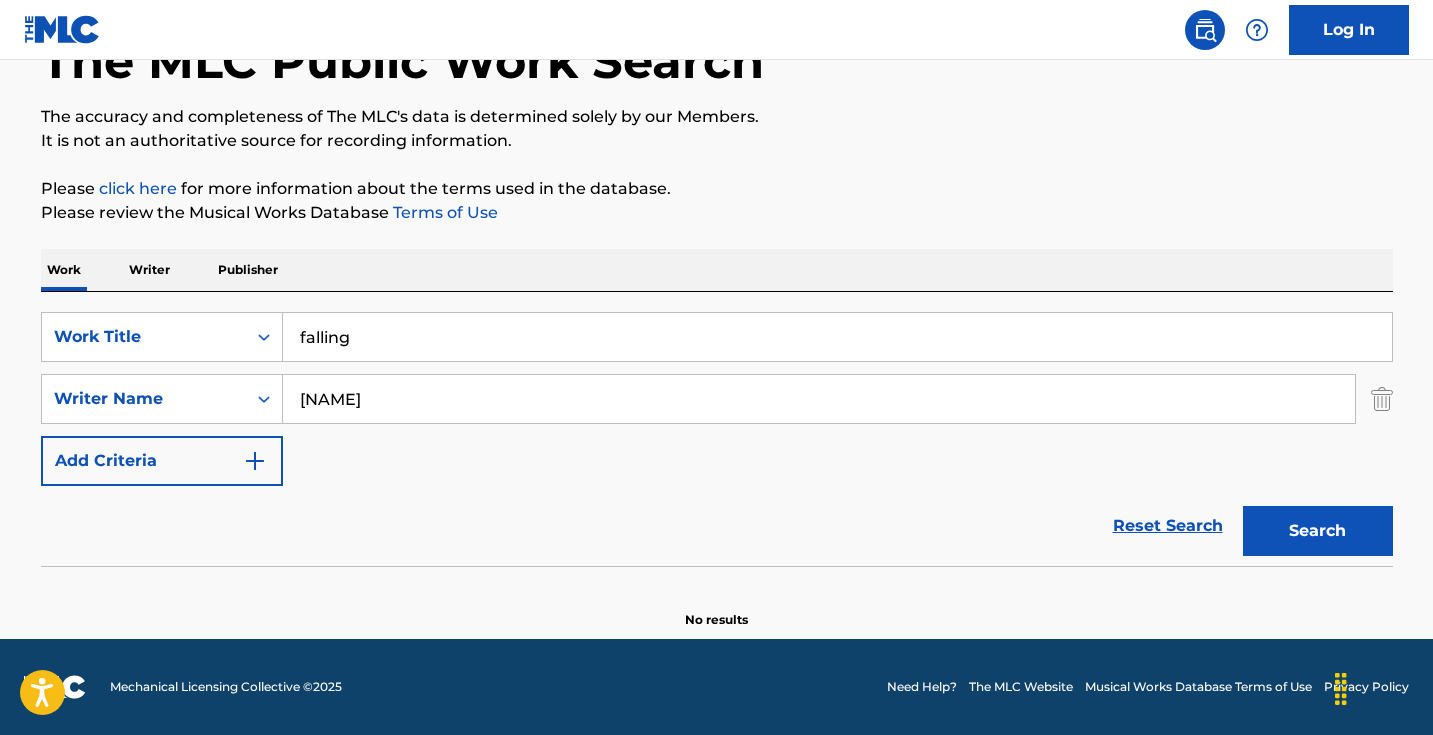 type on "falling" 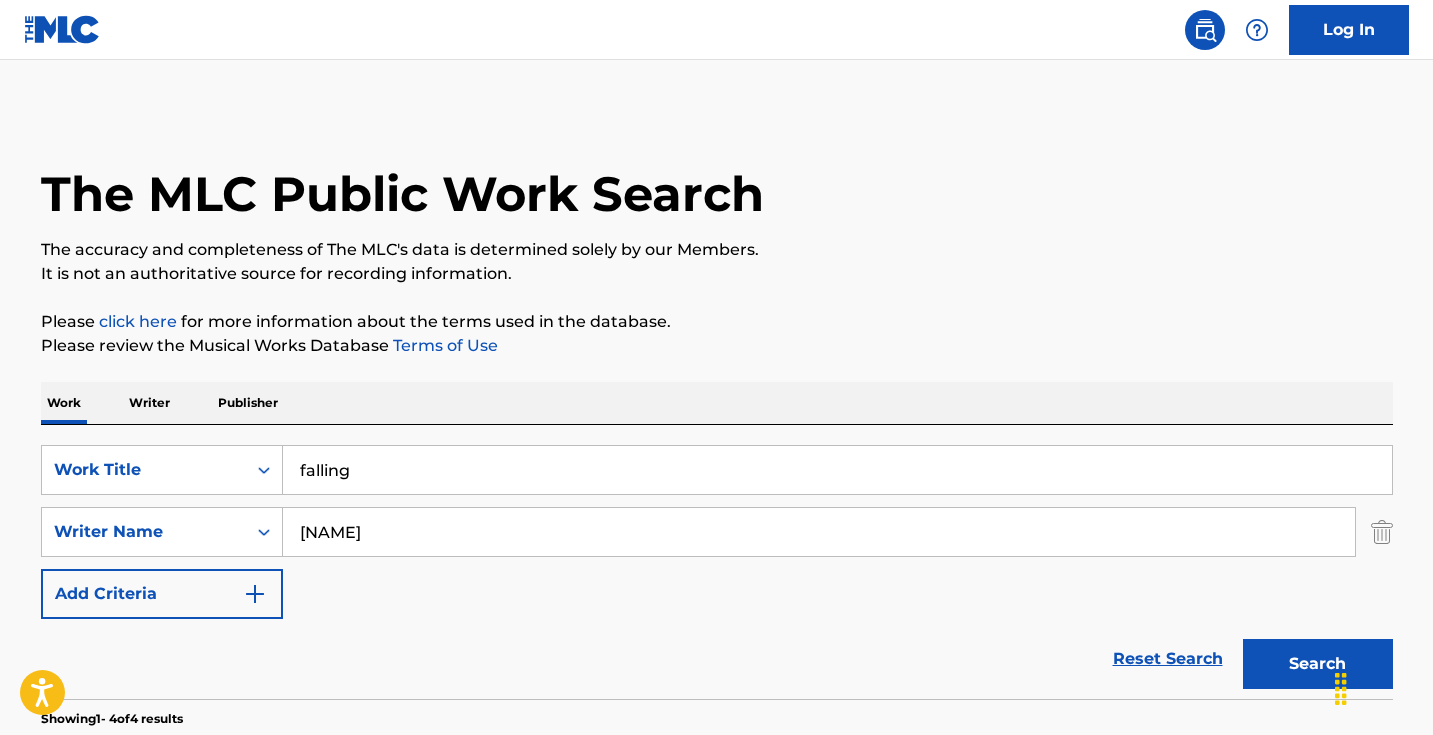 scroll, scrollTop: 0, scrollLeft: 0, axis: both 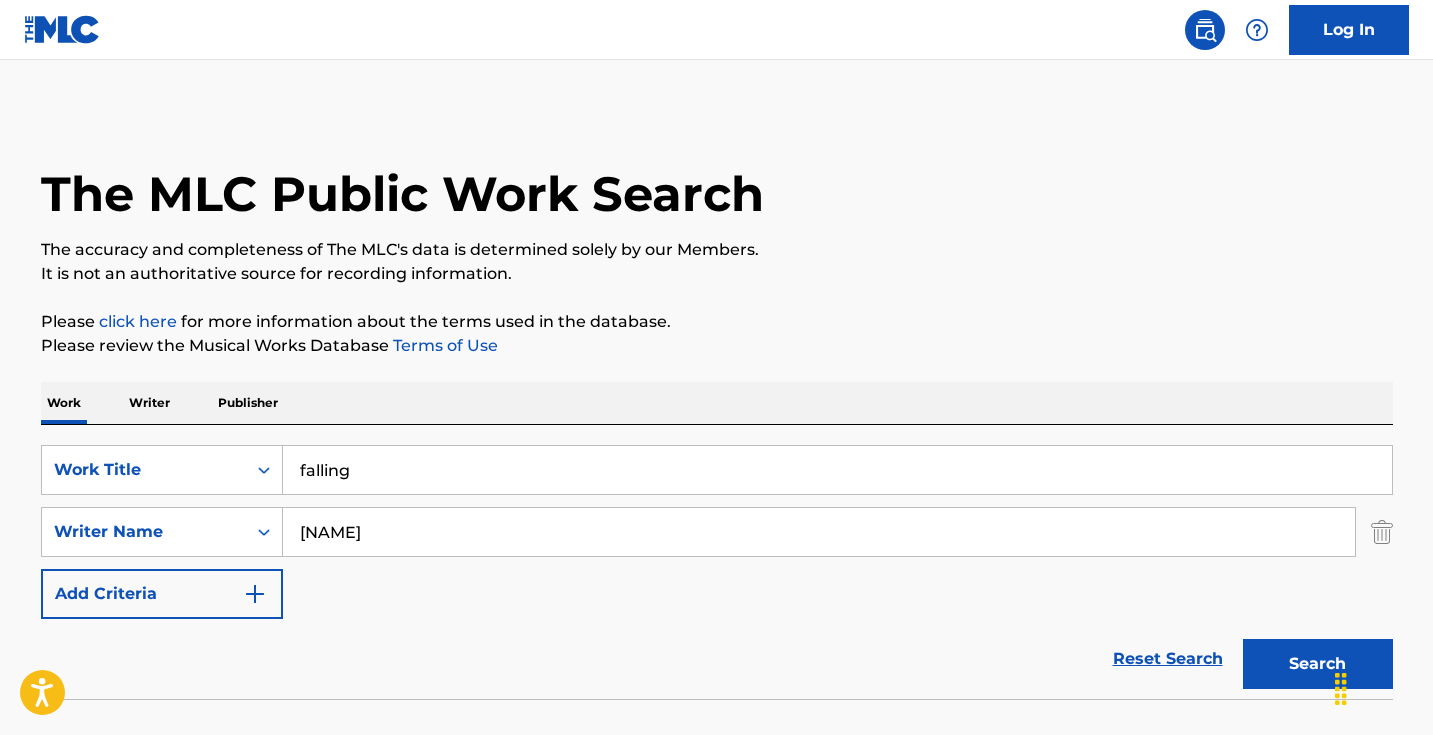 click on "falling" at bounding box center [837, 470] 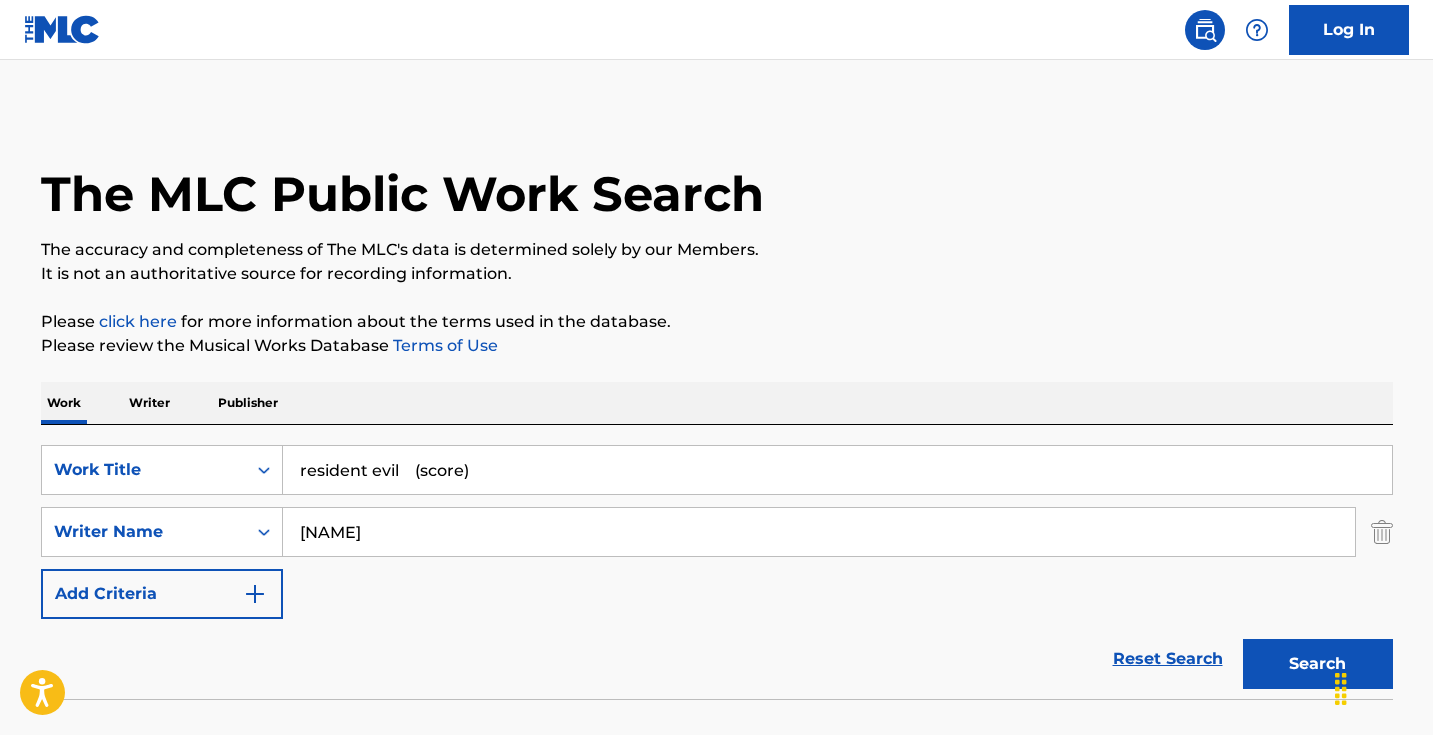 drag, startPoint x: 523, startPoint y: 457, endPoint x: 293, endPoint y: 463, distance: 230.07825 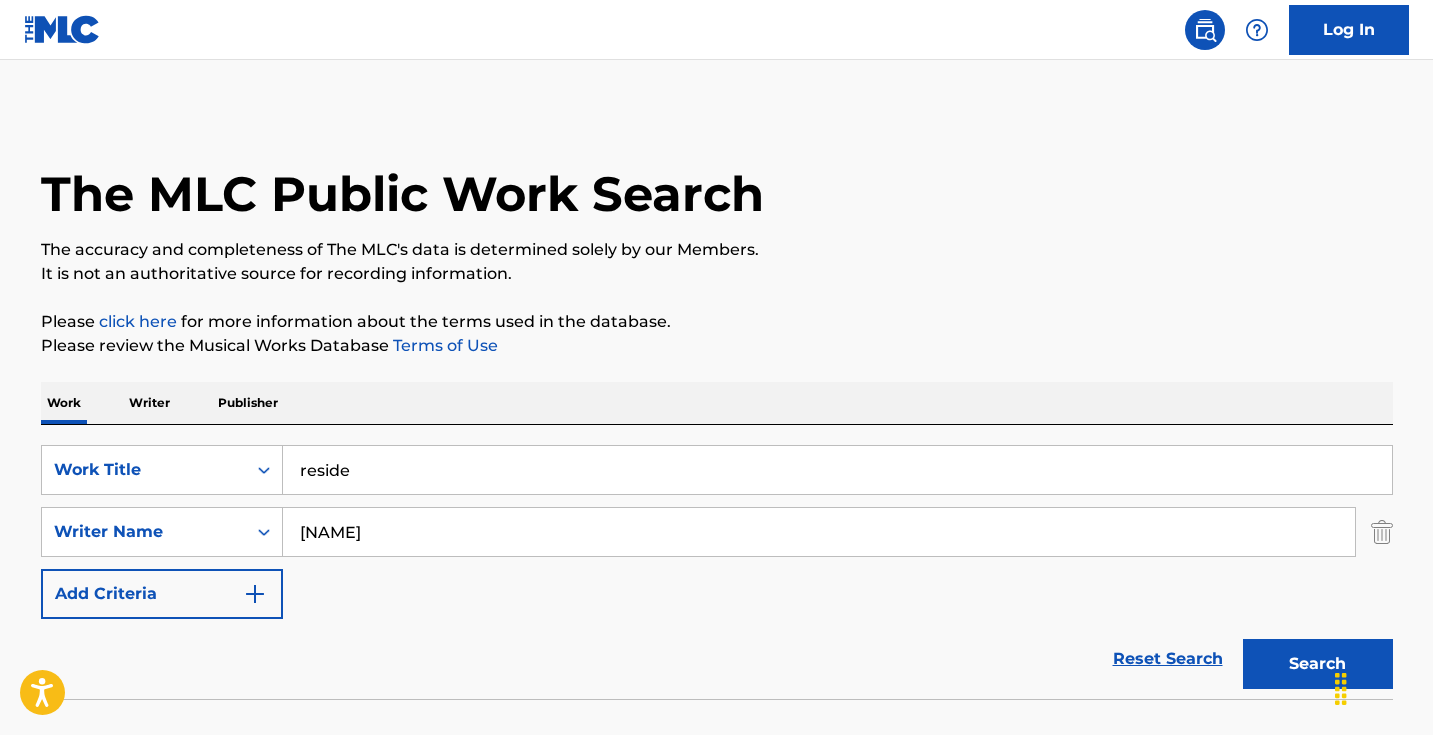type on "reside" 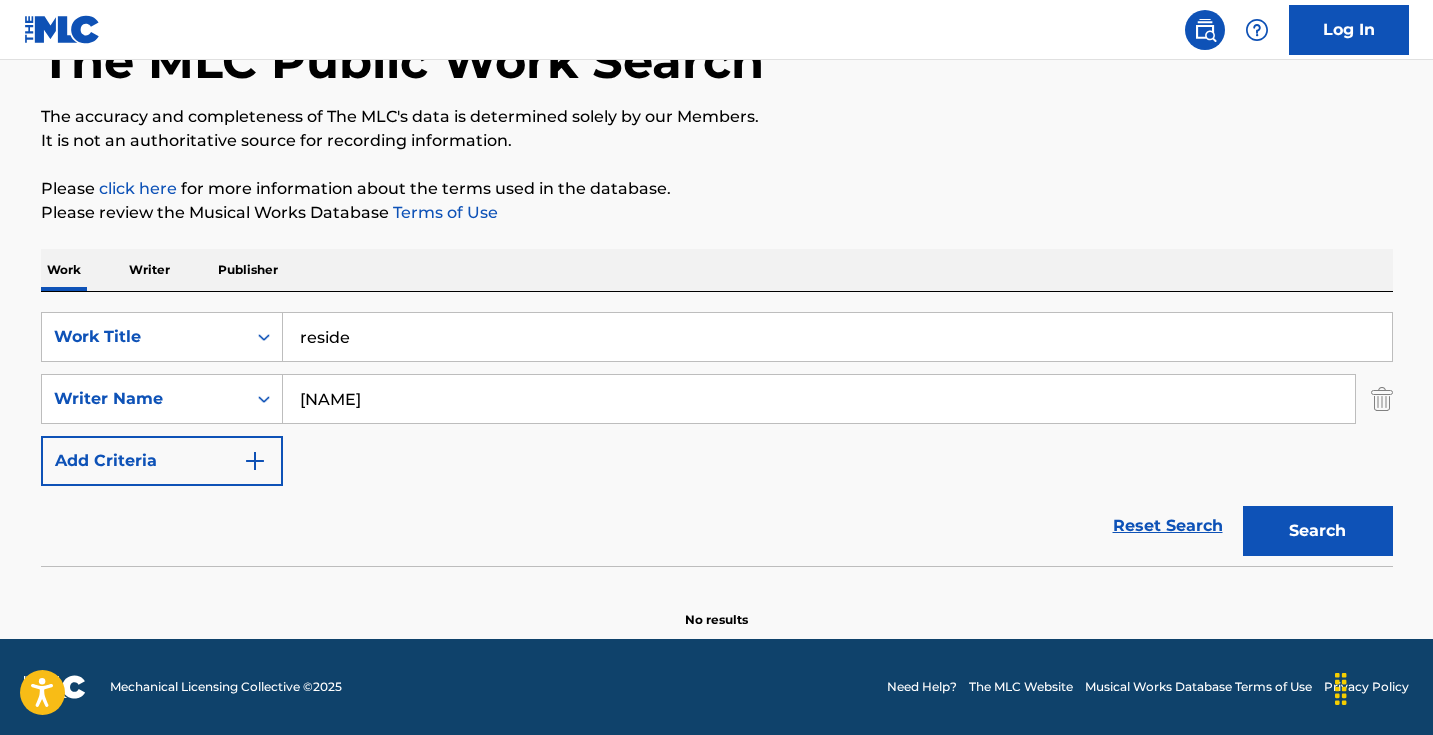 scroll, scrollTop: 133, scrollLeft: 0, axis: vertical 